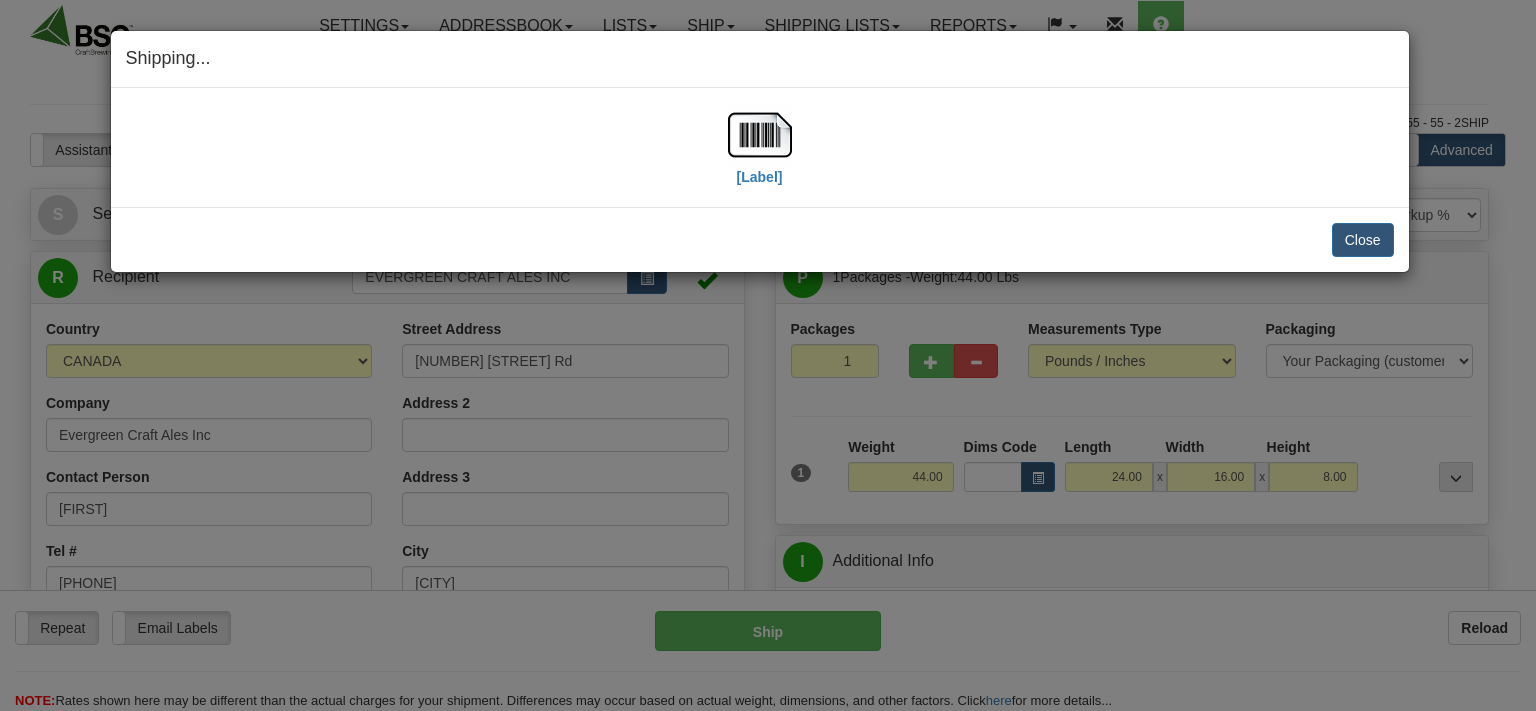 select on "0" 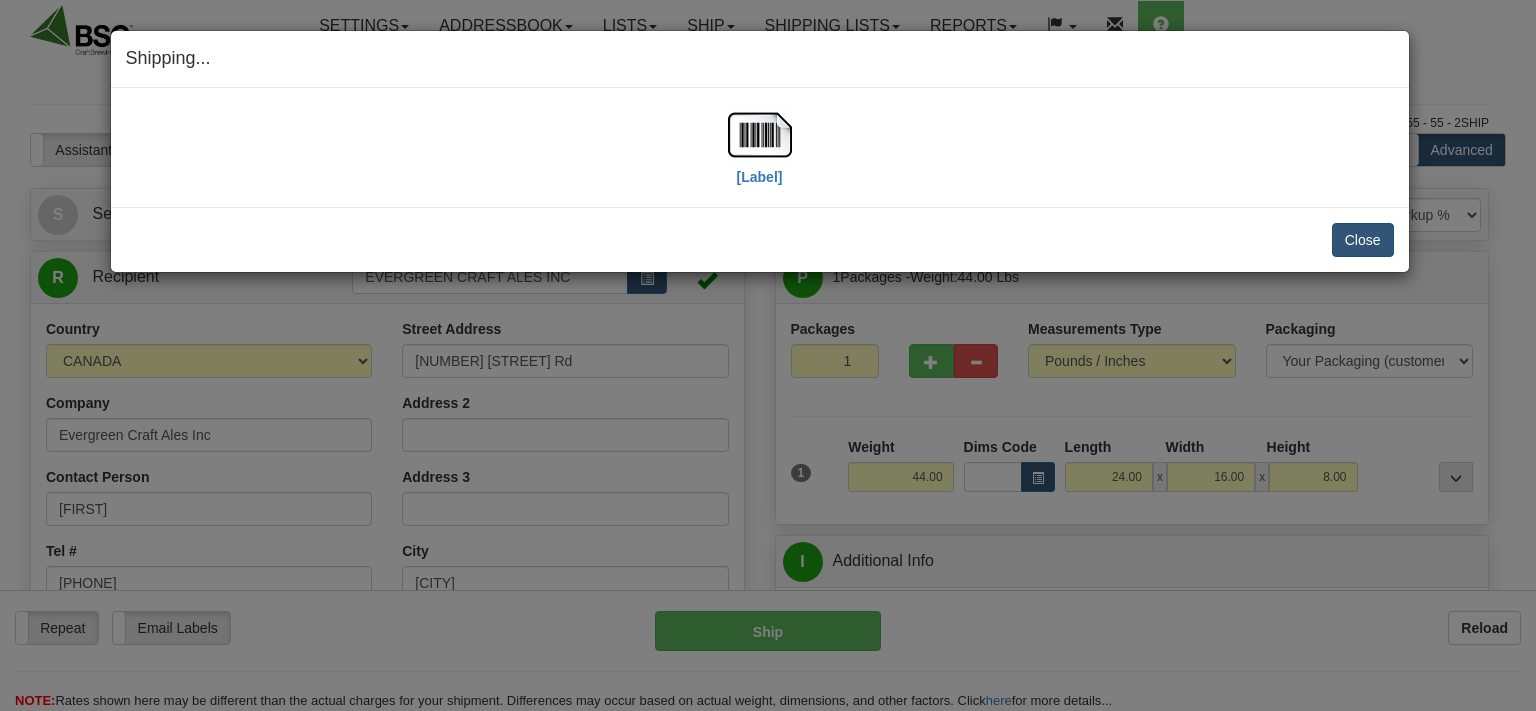 scroll, scrollTop: 739, scrollLeft: 0, axis: vertical 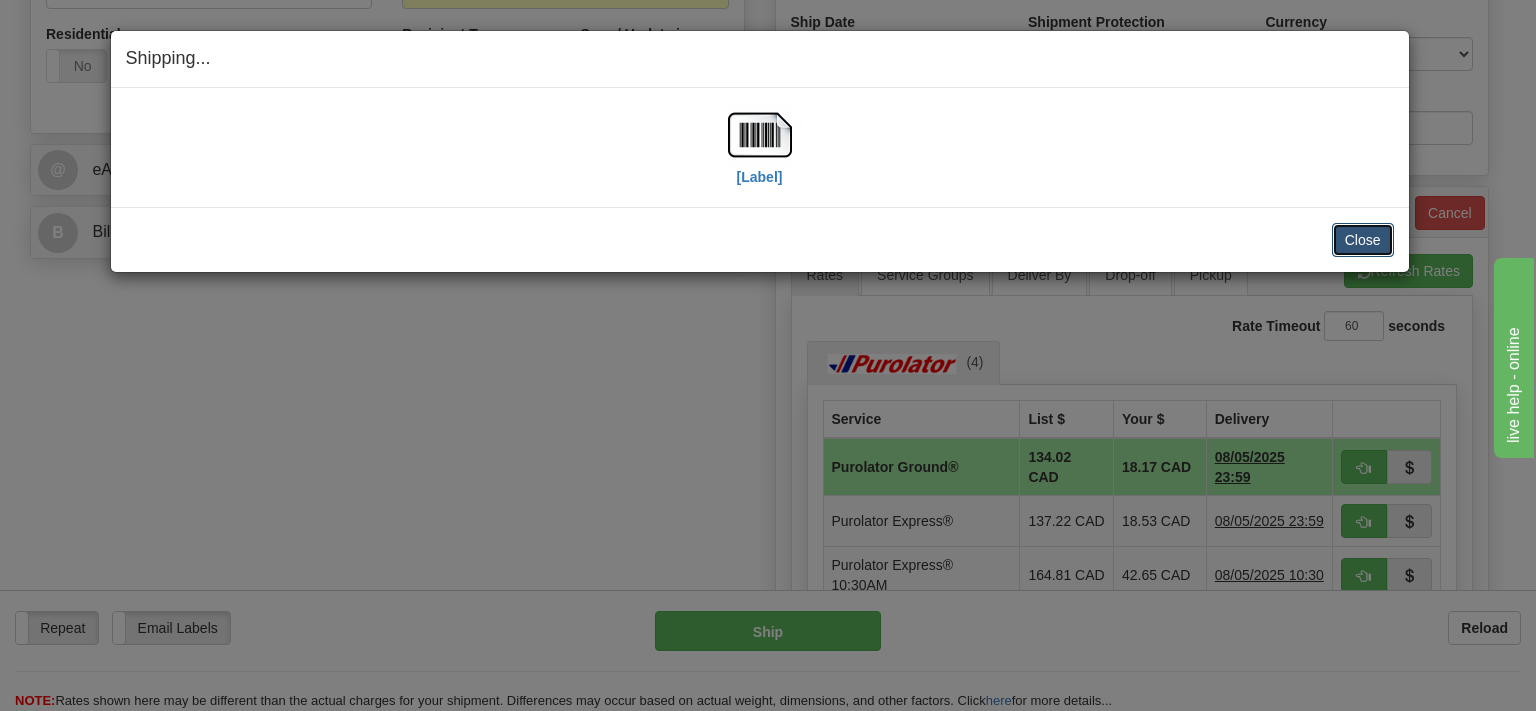 click on "Close" at bounding box center (1363, 240) 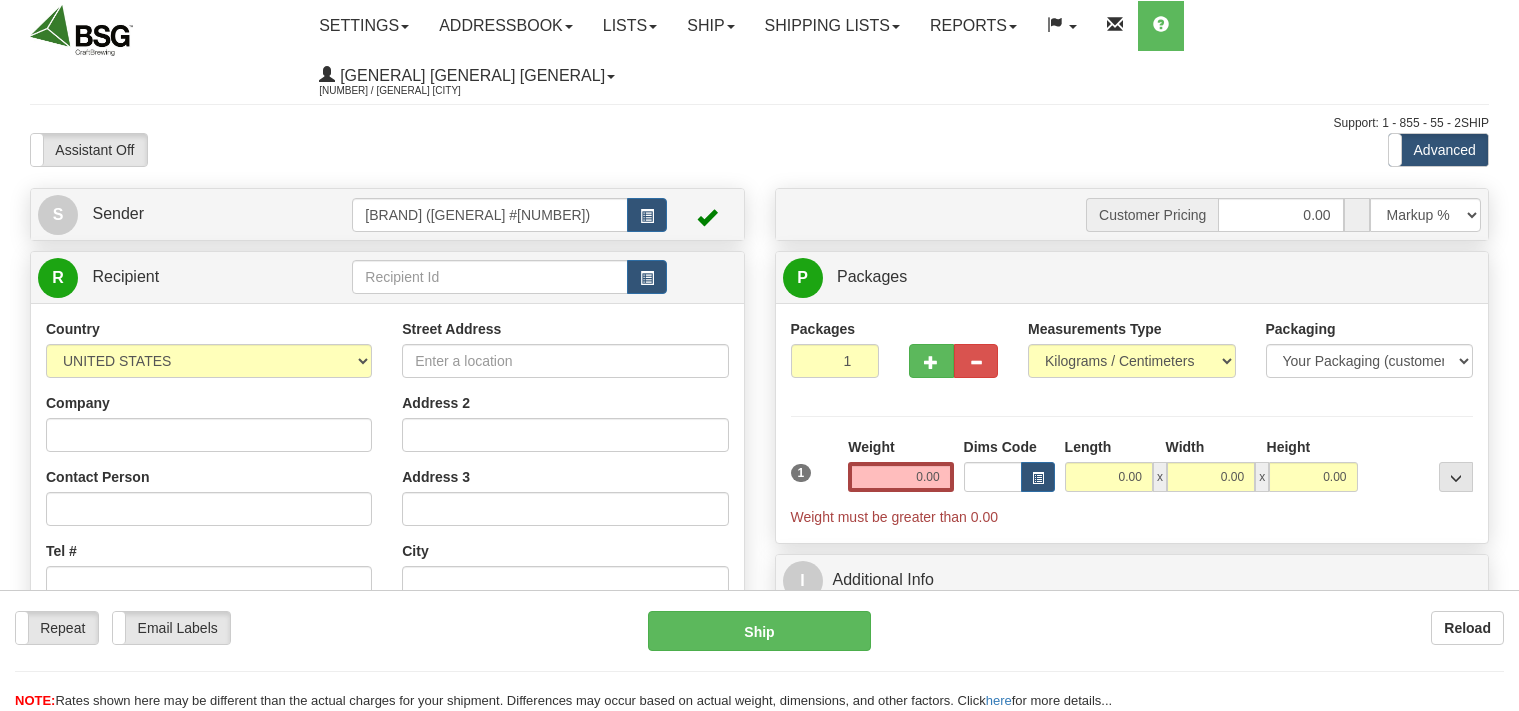 scroll, scrollTop: 0, scrollLeft: 0, axis: both 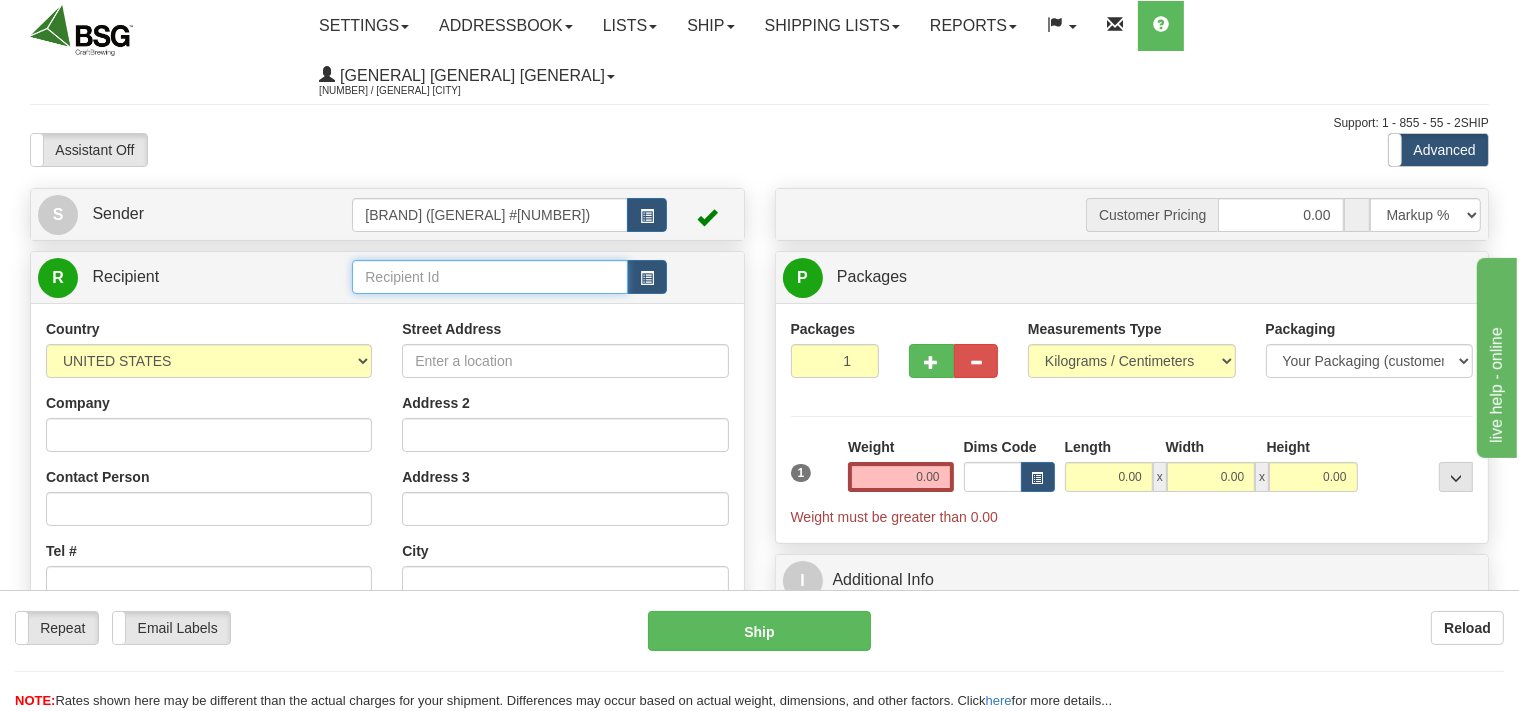 click at bounding box center [489, 277] 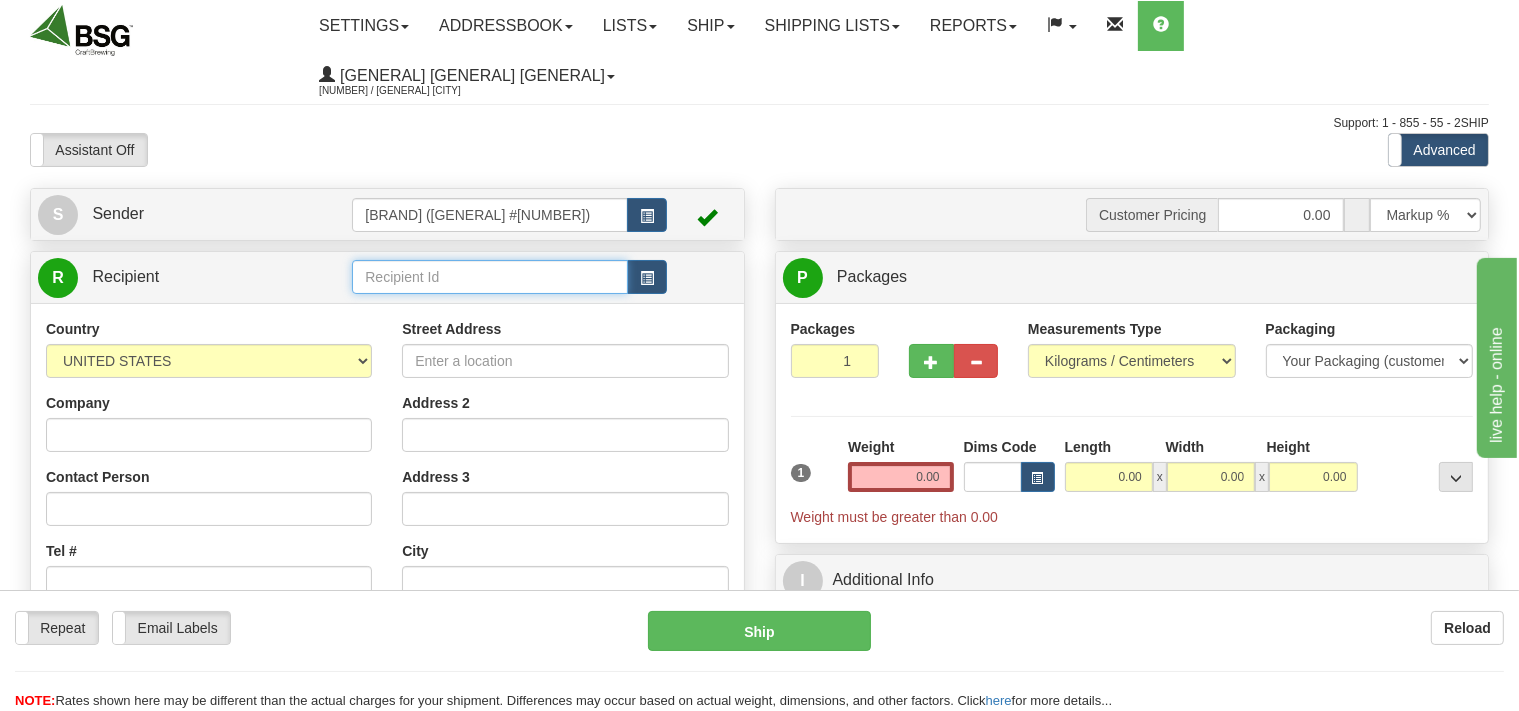 click at bounding box center [489, 277] 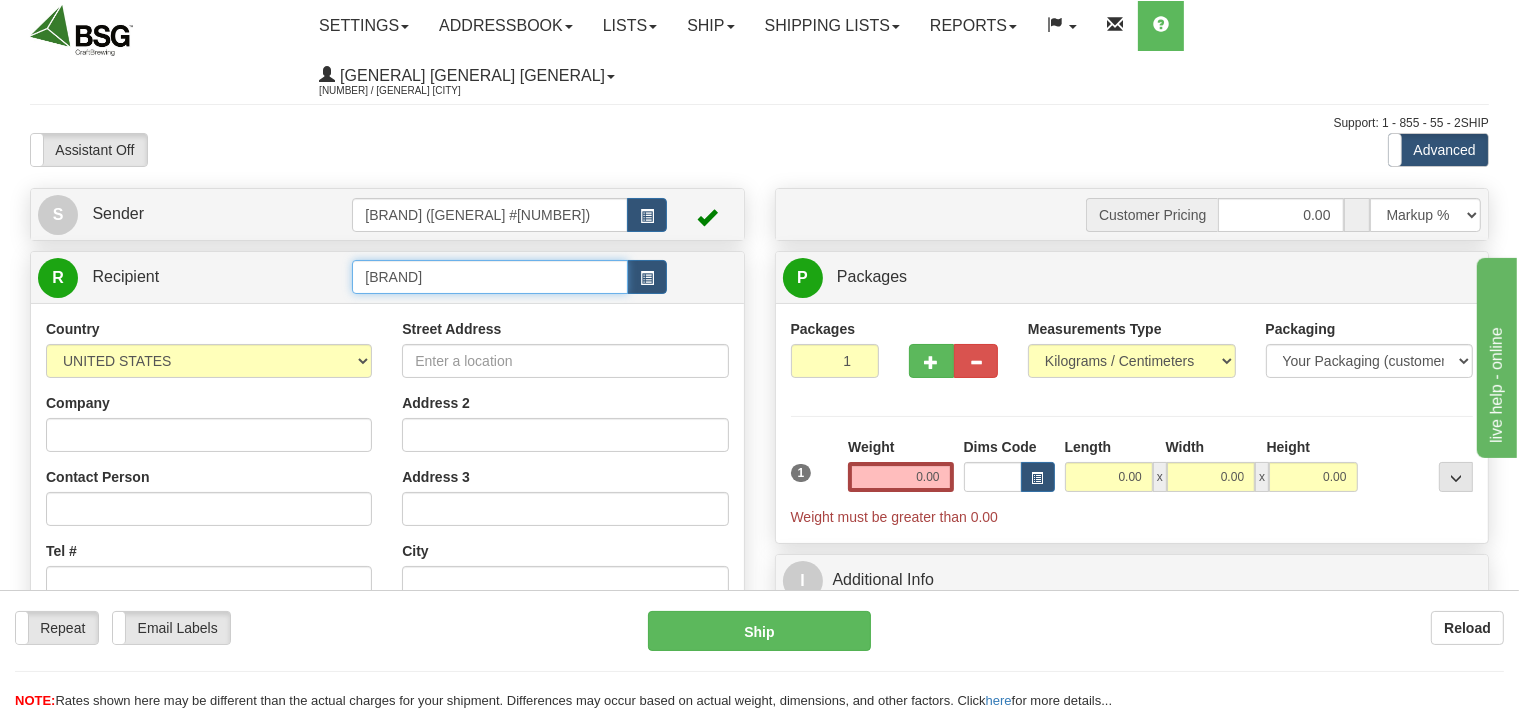 drag, startPoint x: 525, startPoint y: 274, endPoint x: 309, endPoint y: 278, distance: 216.03703 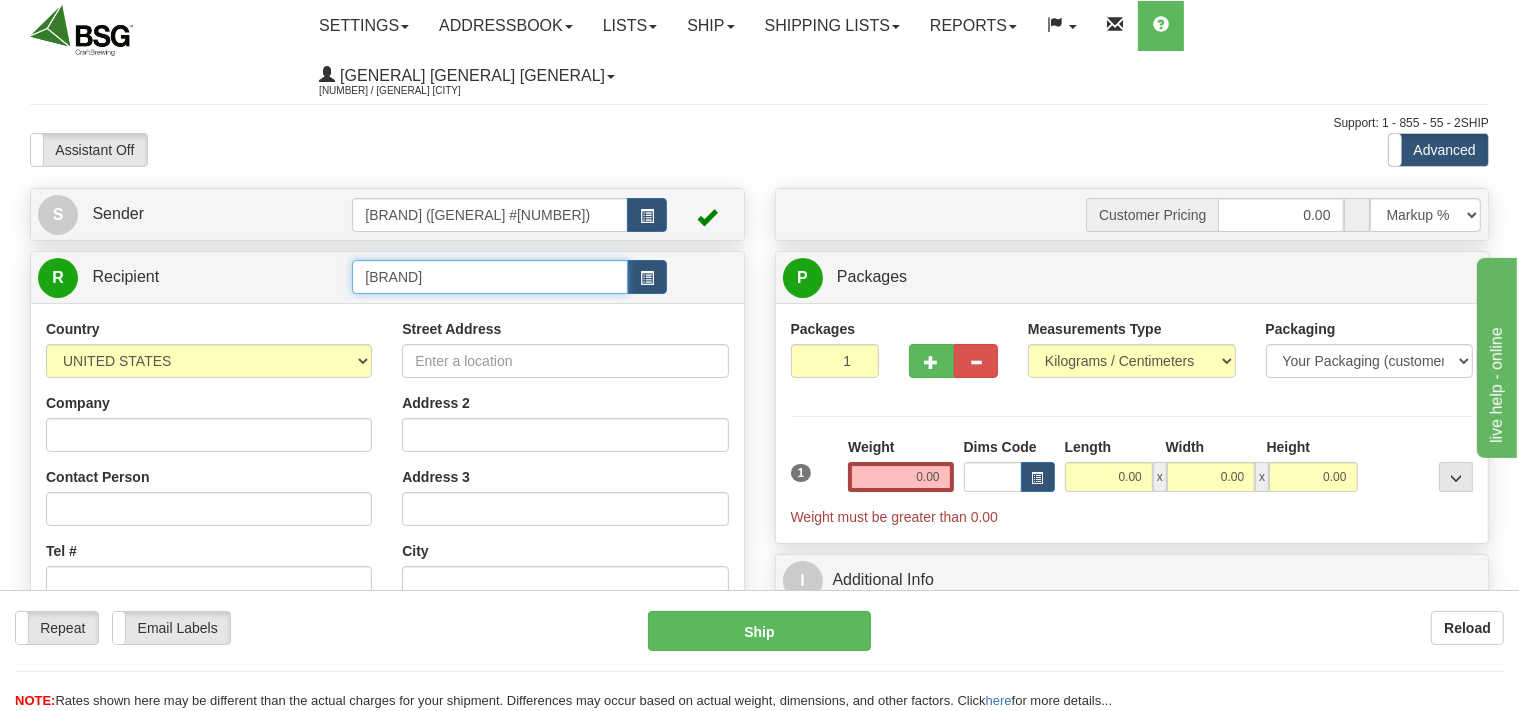 click on "[BRAND]" at bounding box center [489, 277] 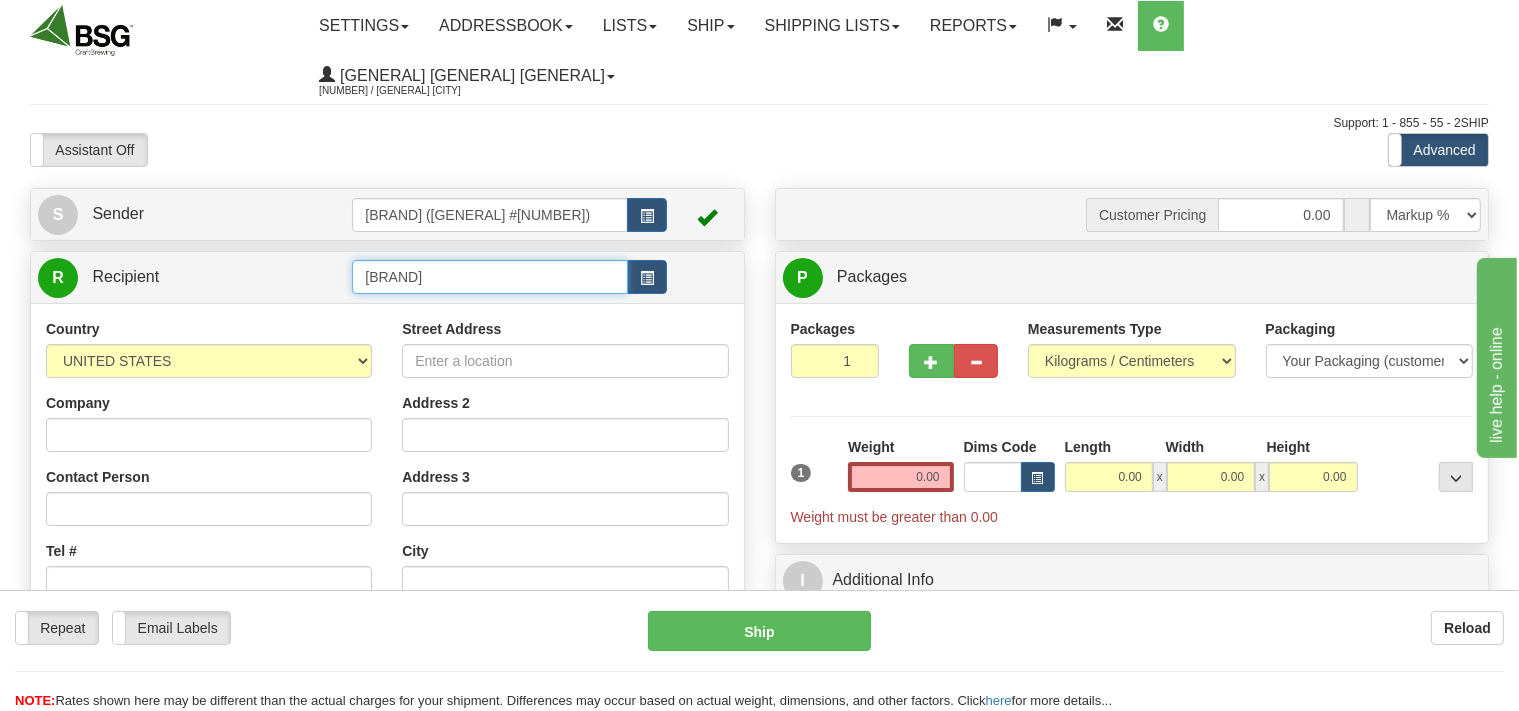type on "[BRAND]" 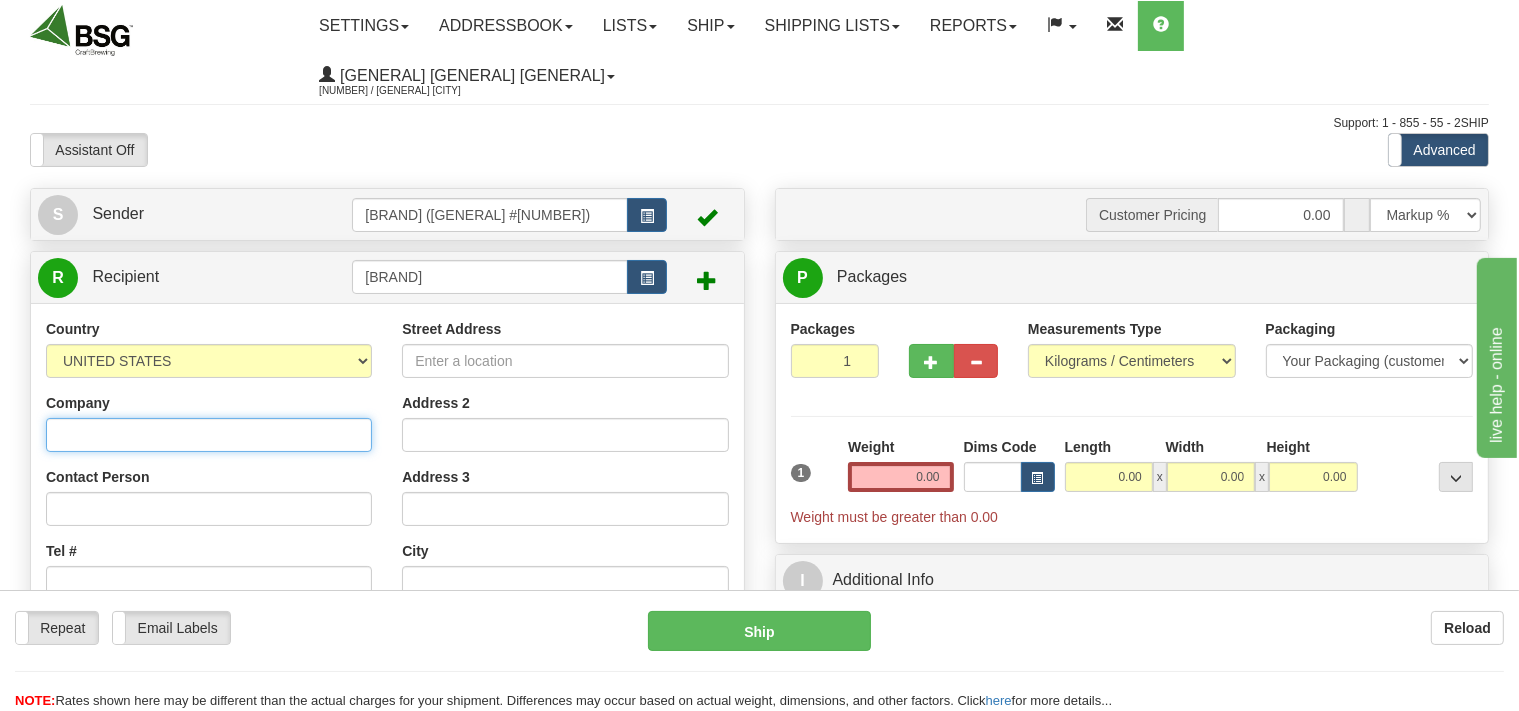 click on "Company" at bounding box center [209, 435] 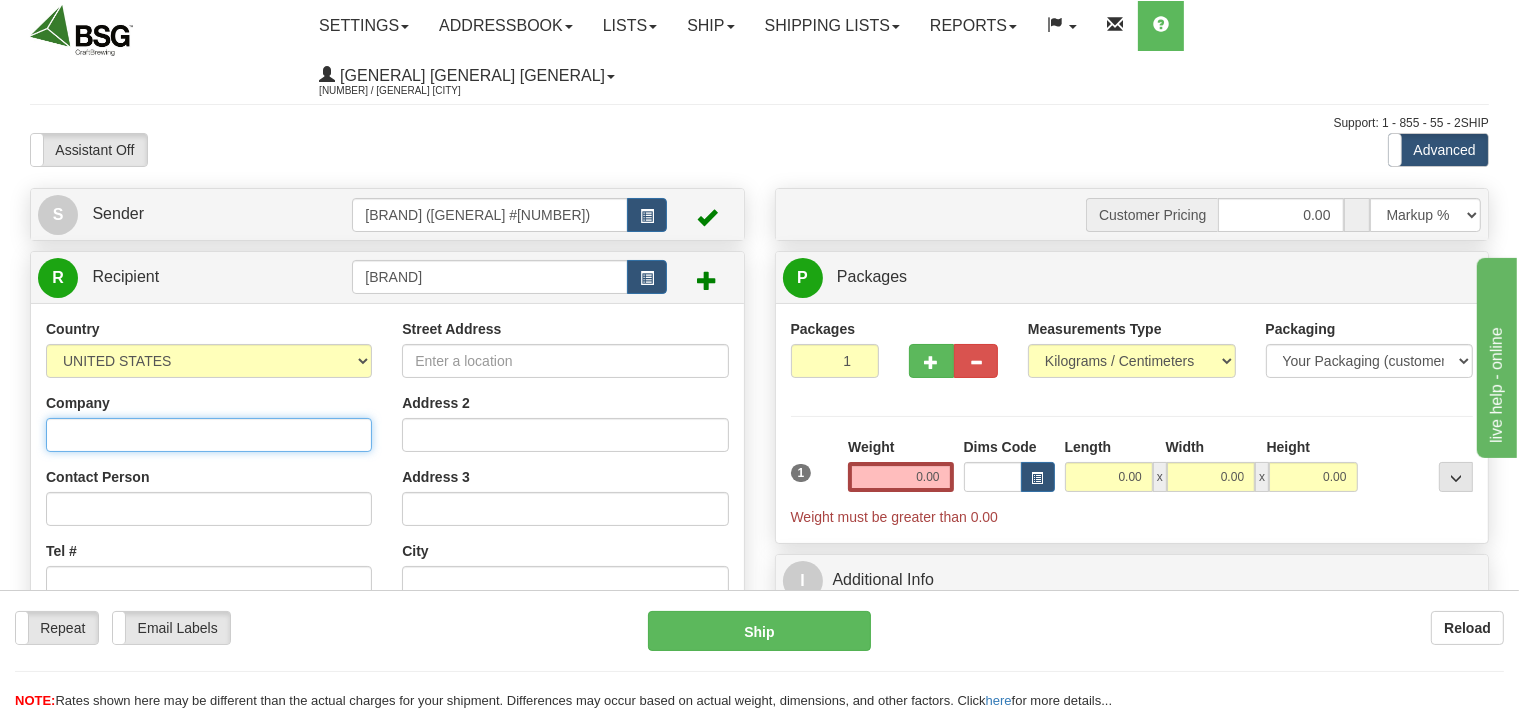 paste on "[BRAND]" 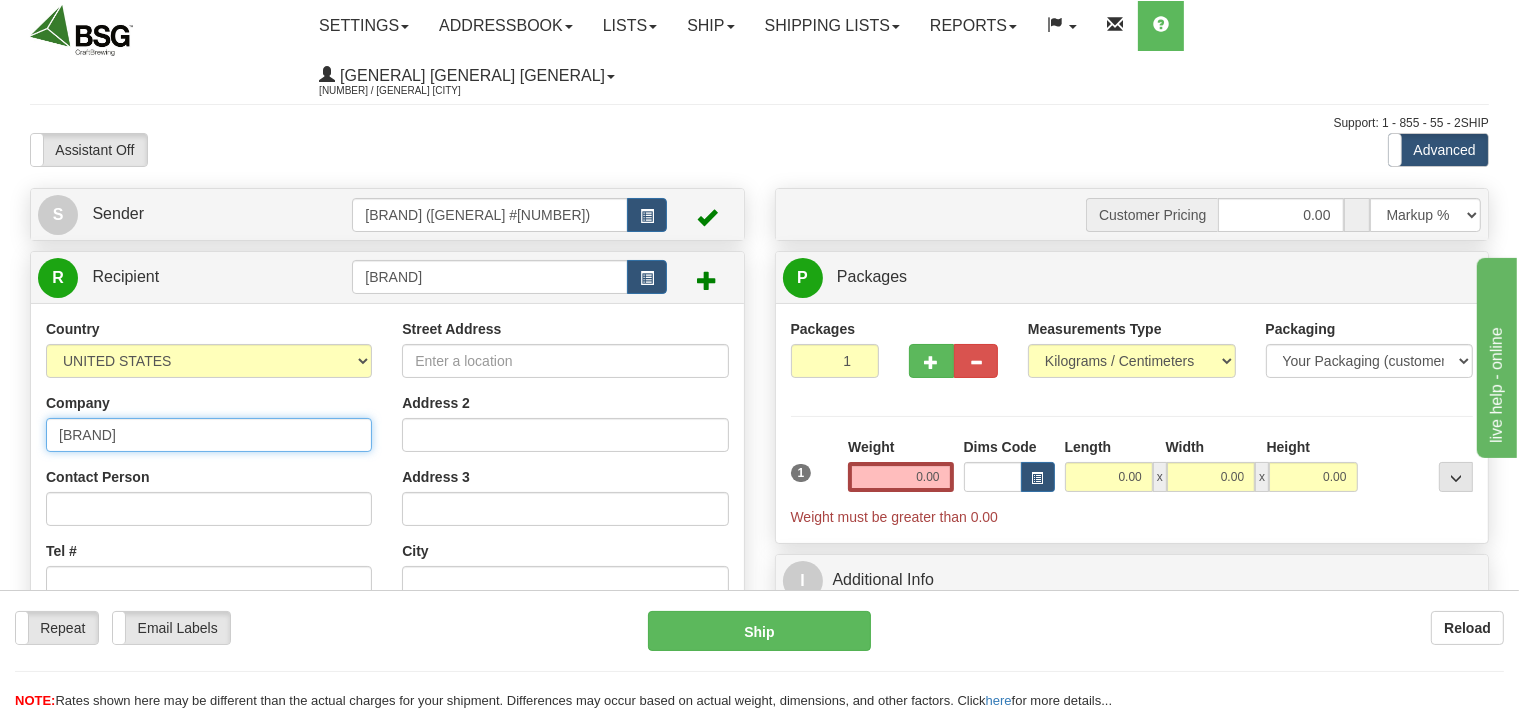 type on "[BRAND]" 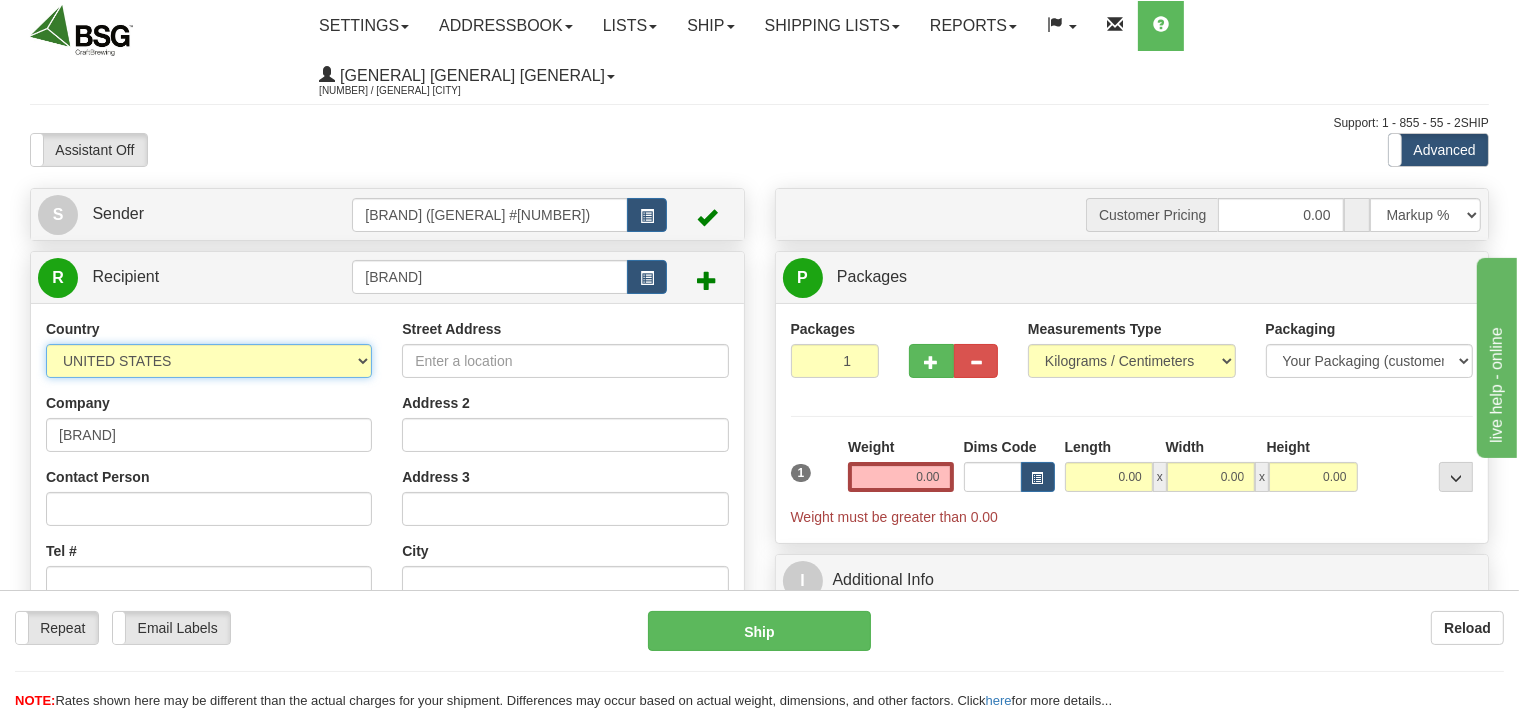 click on "AFGHANISTAN
ALAND ISLANDS
ALBANIA
ALGERIA
AMERICAN SAMOA
ANDORRA
ANGOLA
ANGUILLA
ANTIGUA AND BARBUDA
ARGENTINA
ARMENIA
ARUBA
AUSTRALIA
AUSTRIA
AZERBAIJAN
AZORES
BAHAMAS
BAHRAIN
BANGLADESH
BARBADOS
BELARUS
BELGIUM
BELIZE
BENIN
BERMUDA
BHUTAN
BOLIVIA
BONAIRE, SAINT EUSTATIUS AND SABA
BOSNIA
BOTSWANA
BOUVET ISLAND
BRAZIL
BRITISH INDIAN OCEAN TERRITORY
BRITISH VIRGIN ISLANDS
BRUNEI
BULGARIA
BURKINA FASO
BURUNDI
CAMBODIA
CAMEROON
CANADA
CANARY ISLANDS
CAPE VERDE
CAYMAN ISLANDS
CENTRAL AFRICAN REPUBLIC
CHAD
CHILE
CHINA
CHRISTMAS ISLAND
COCOS (KEELING) ISLANDS
COLOMBIA
COMOROS
CONGO
CONGO, DEMOCRATIC REPUBLIC OF
COOK ISLANDS
COSTA RICA
CROATIA
CURAÇAO
CYPRUS
CZECH REPUBLIC
DENMARK
DJIBOUTI
DOMINICA
DOMINICAN REPUBLIC
EAST TIMOR
ECUADOR
EGYPT
EL SALVADOR
EQUATORIAL GUINEA
ERITREA
ESTONIA
ETHIOPIA
FALKLAND ISLANDS (MALVINAS)
FAROE ISLANDS
FIJI
FINLAND
FRANCE" at bounding box center [209, 361] 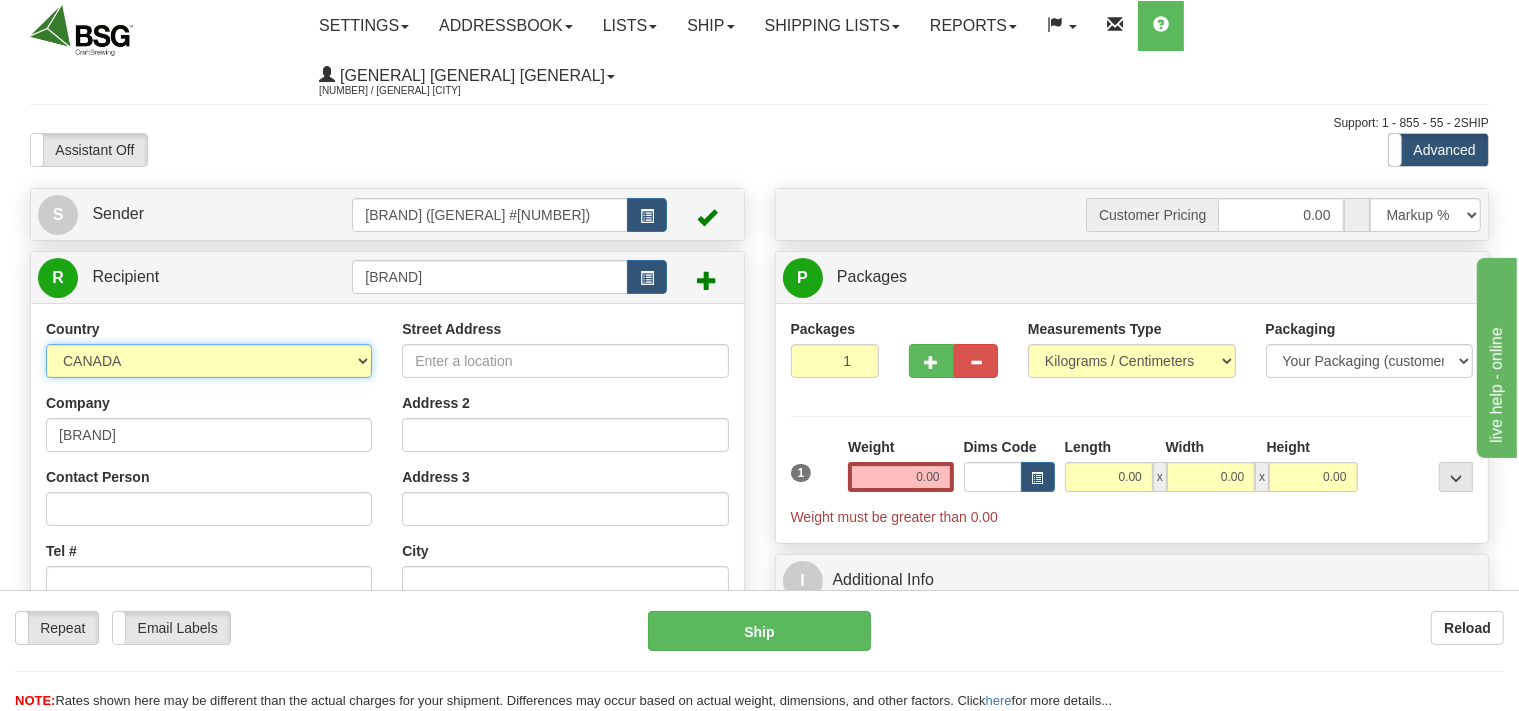 click on "CANADA" at bounding box center (0, 0) 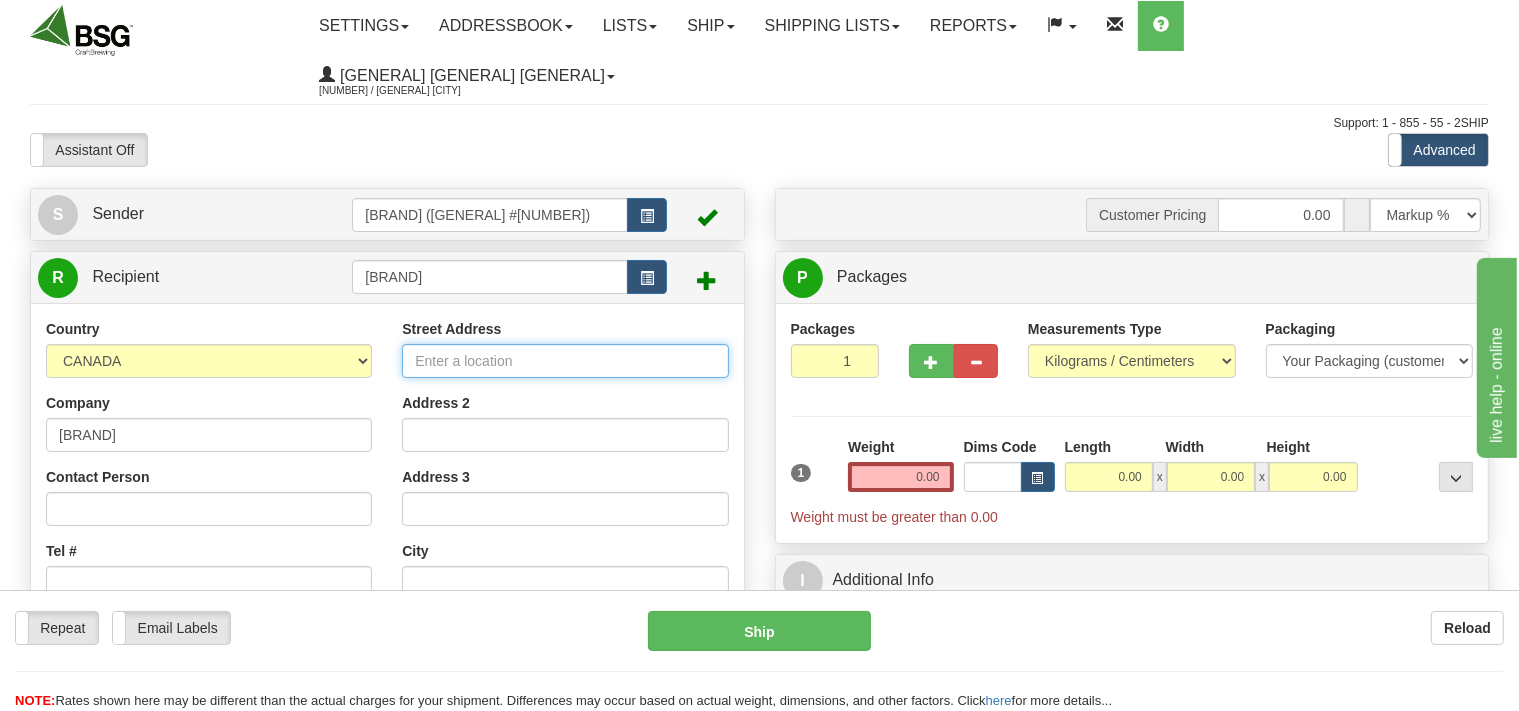 click on "Street Address" at bounding box center [565, 361] 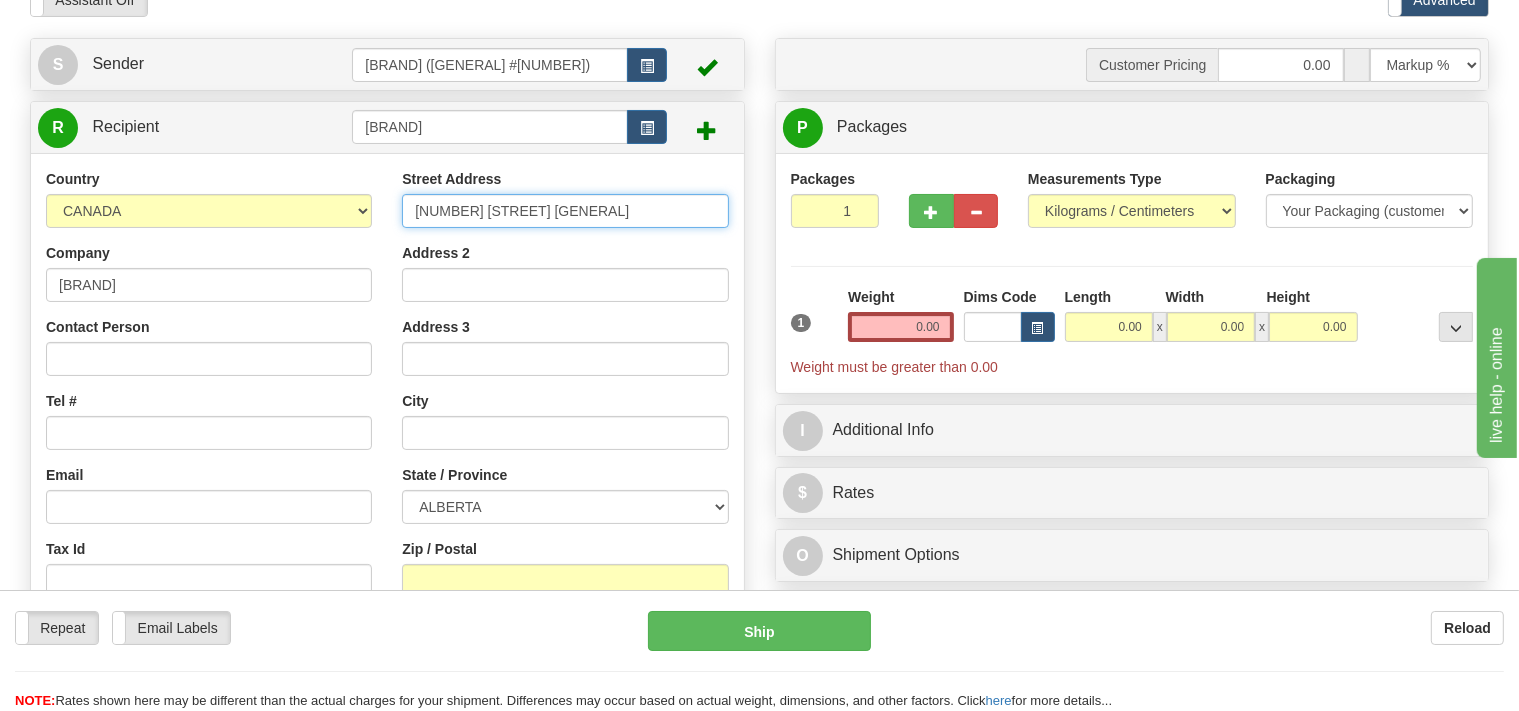 scroll, scrollTop: 211, scrollLeft: 0, axis: vertical 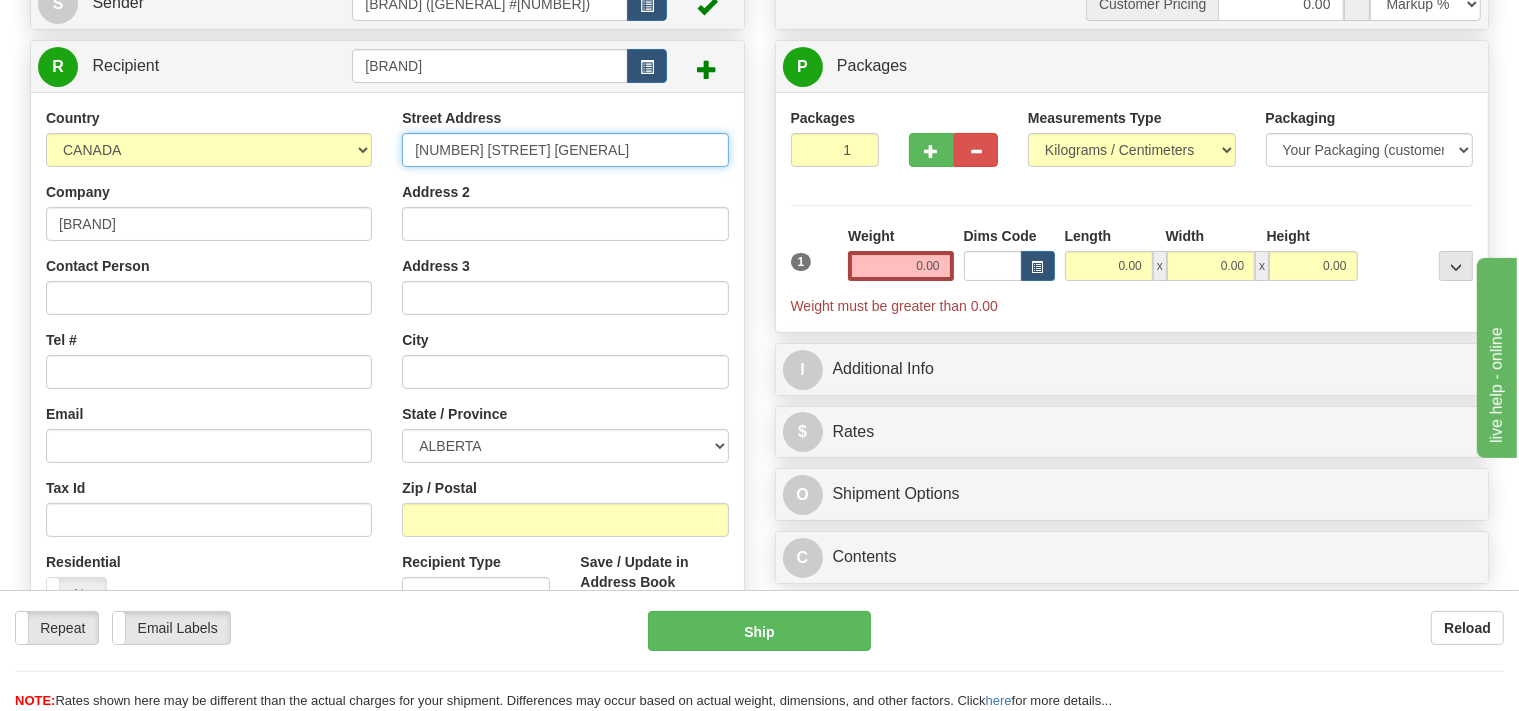 type on "[NUMBER] [STREET] [GENERAL]" 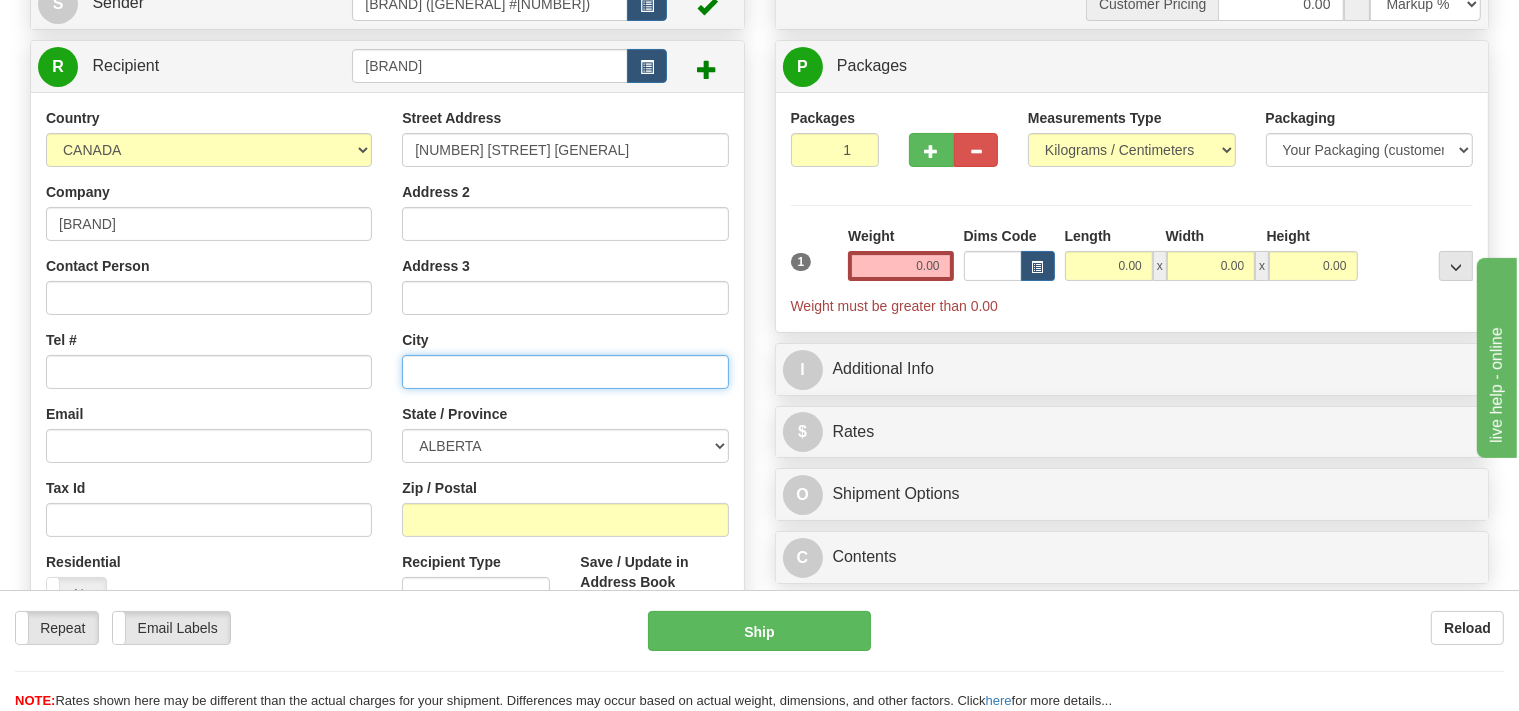 click at bounding box center (565, 372) 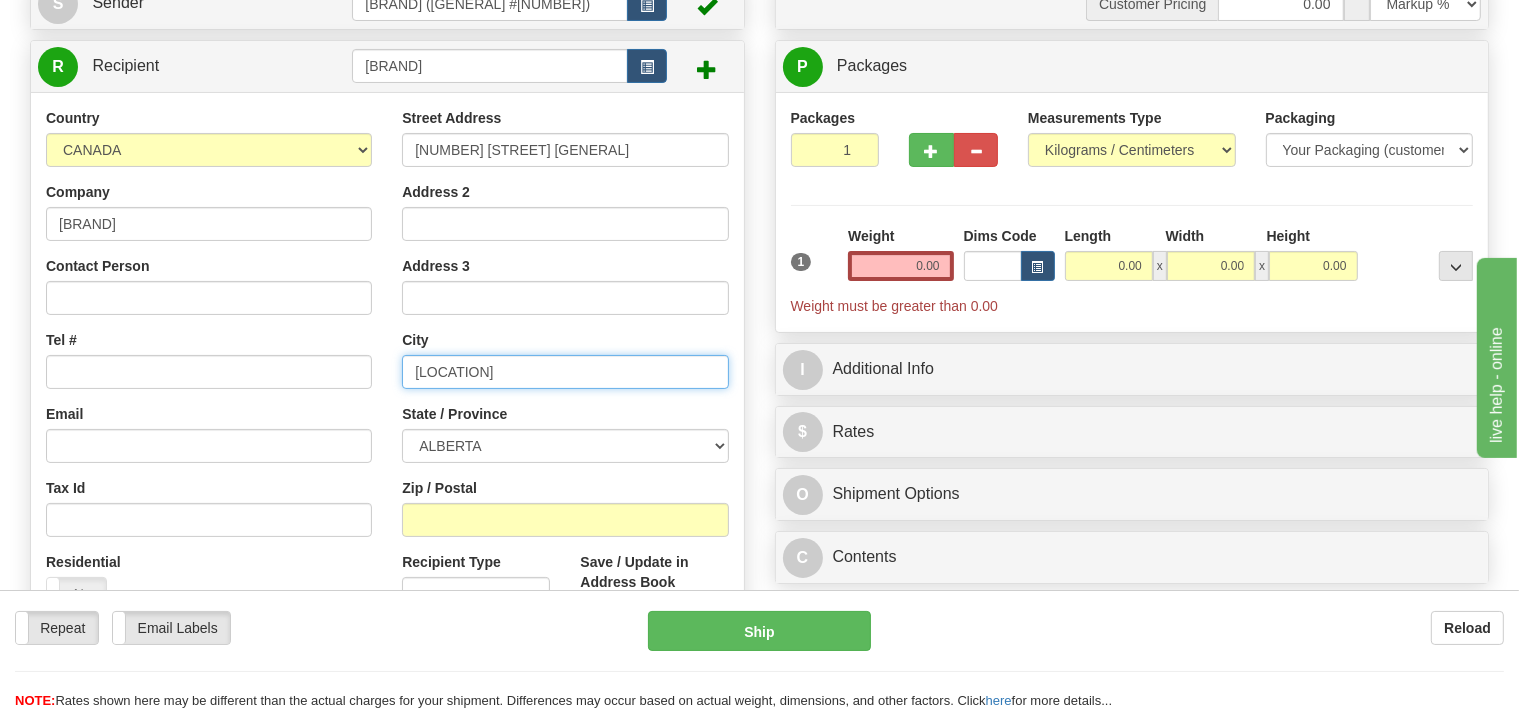 click on "[LOCATION]" at bounding box center (565, 372) 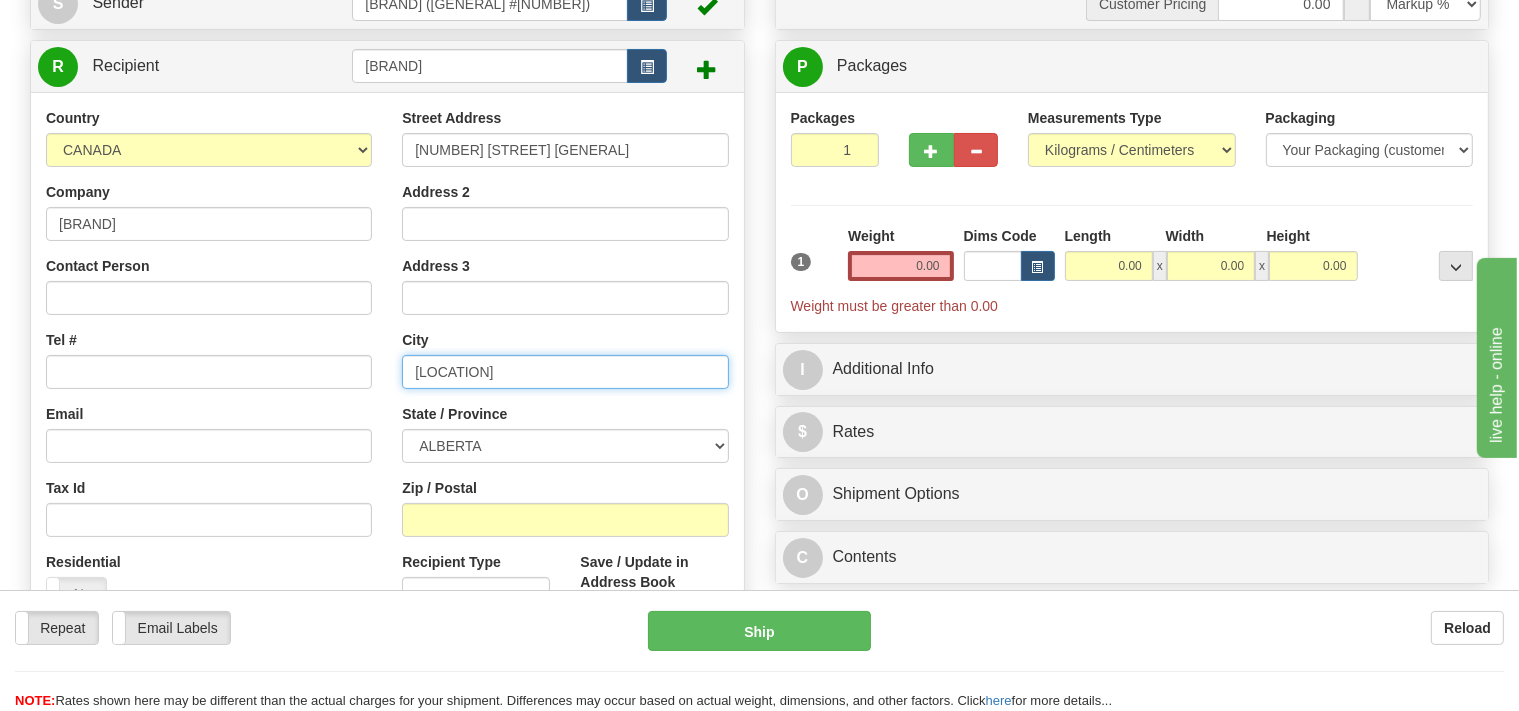 type on "[LOCATION]" 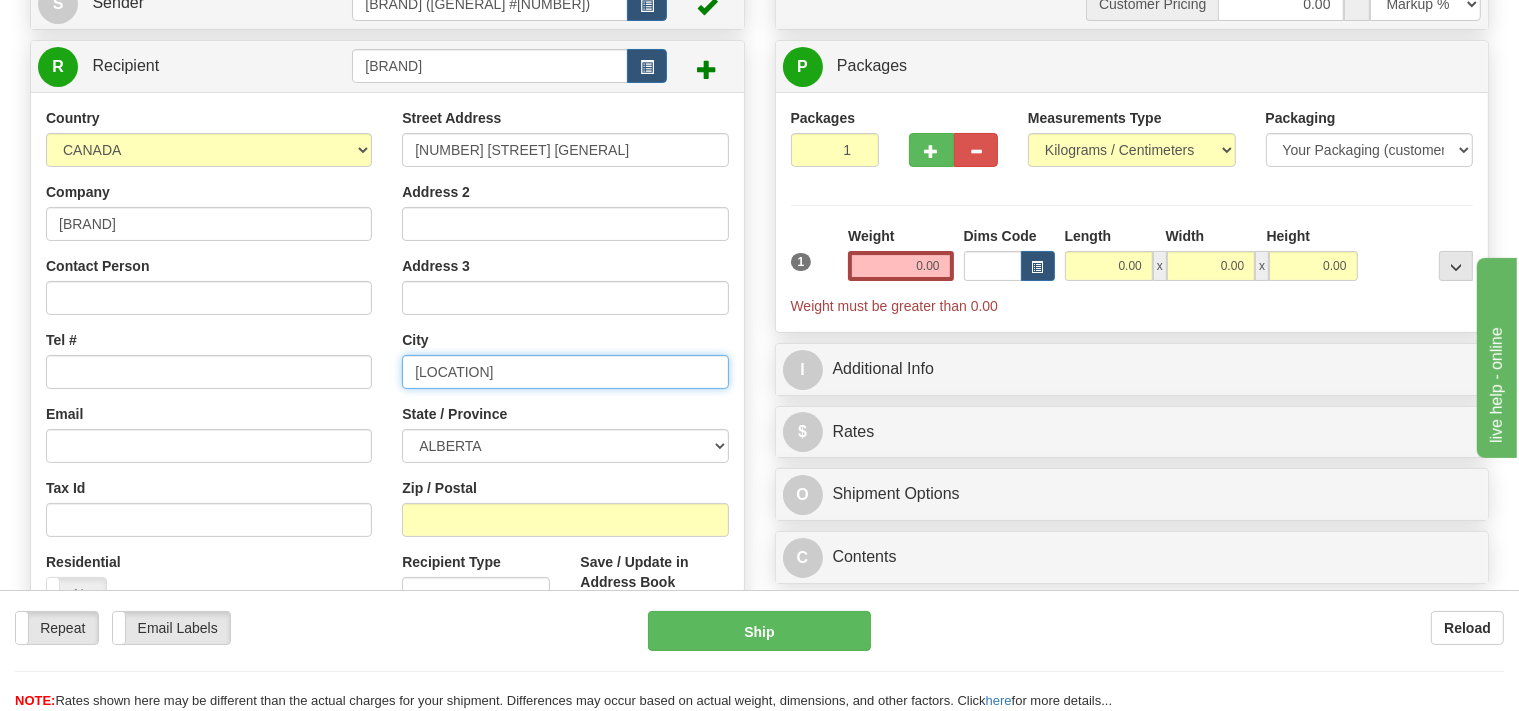 drag, startPoint x: 468, startPoint y: 385, endPoint x: 382, endPoint y: 400, distance: 87.29834 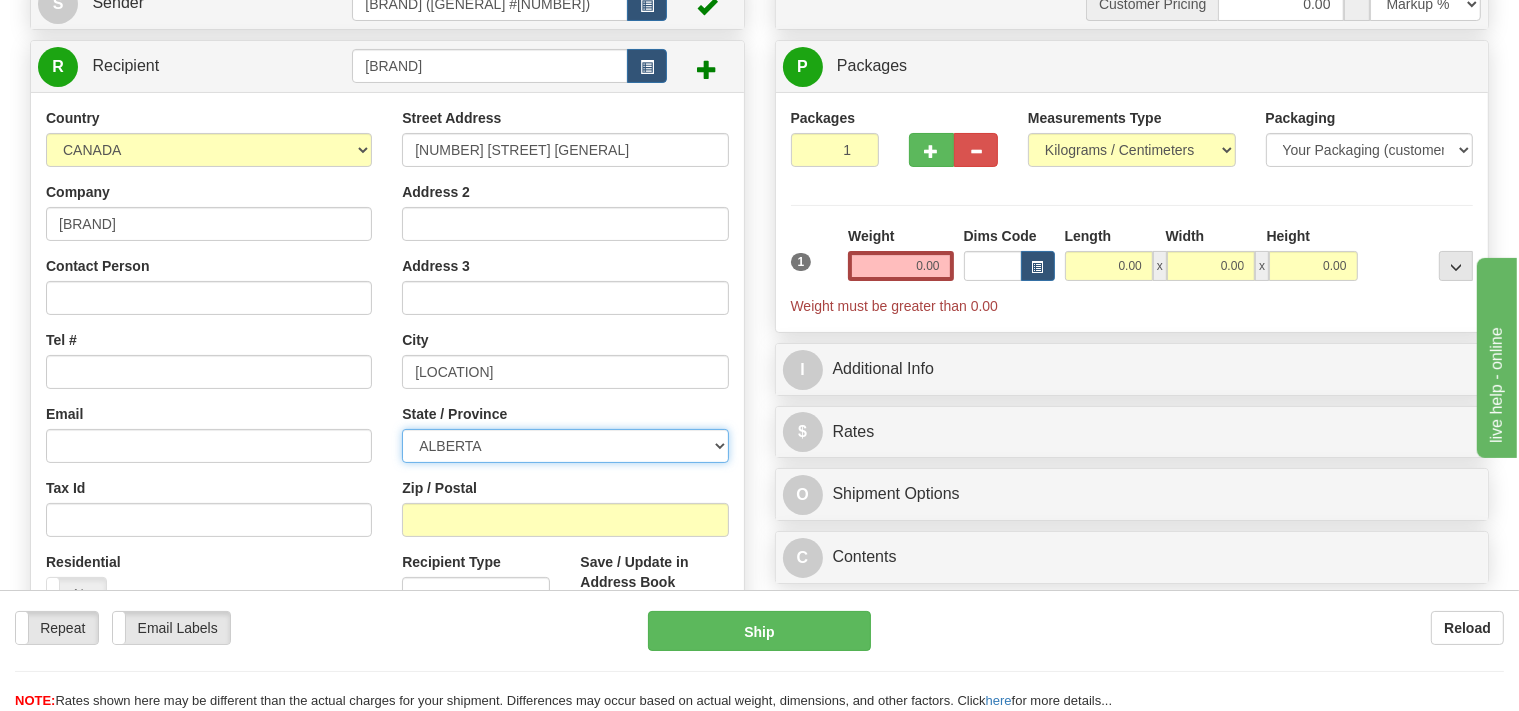 click on "ALBERTA BRITISH COLUMBIA MANITOBA NEW BRUNSWICK NEWFOUNDLAND NOVA SCOTIA NUNAVUT NW TERRITORIES ONTARIO PRINCE EDWARD ISLAND QUEBEC SASKATCHEWAN YUKON TERRITORY" at bounding box center [565, 446] 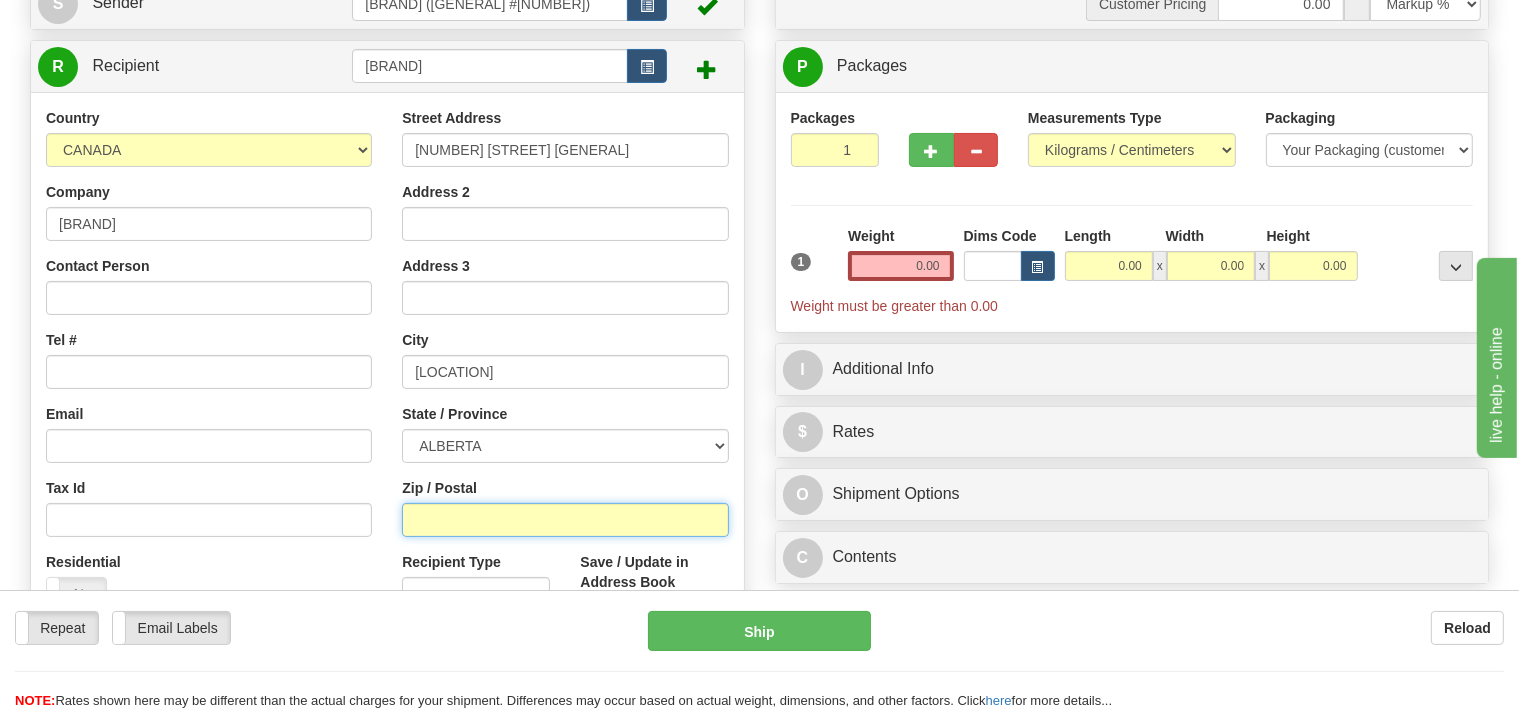 click on "Zip / Postal" at bounding box center [565, 520] 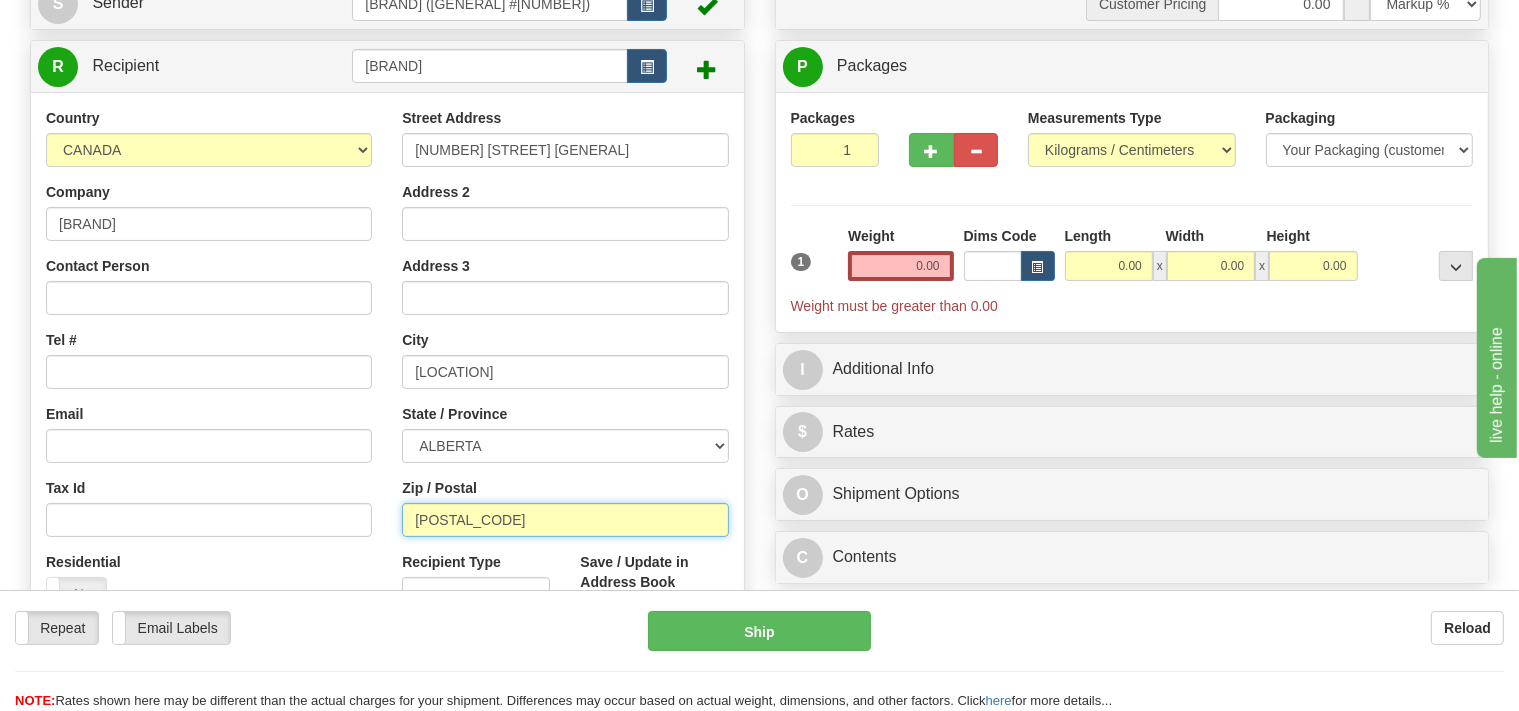 type on "[POSTAL_CODE]" 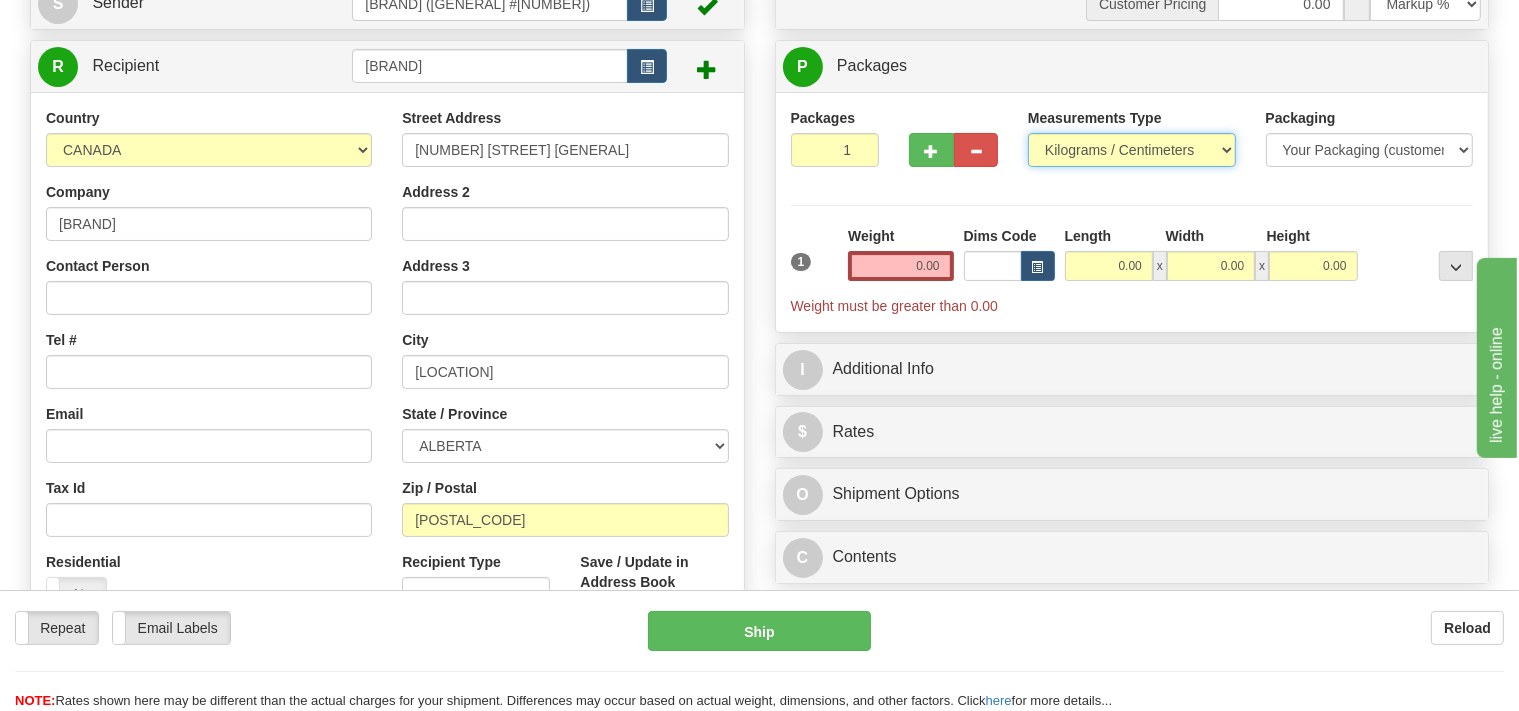 click on "Pounds / Inches
Kilograms / Centimeters" at bounding box center [1132, 150] 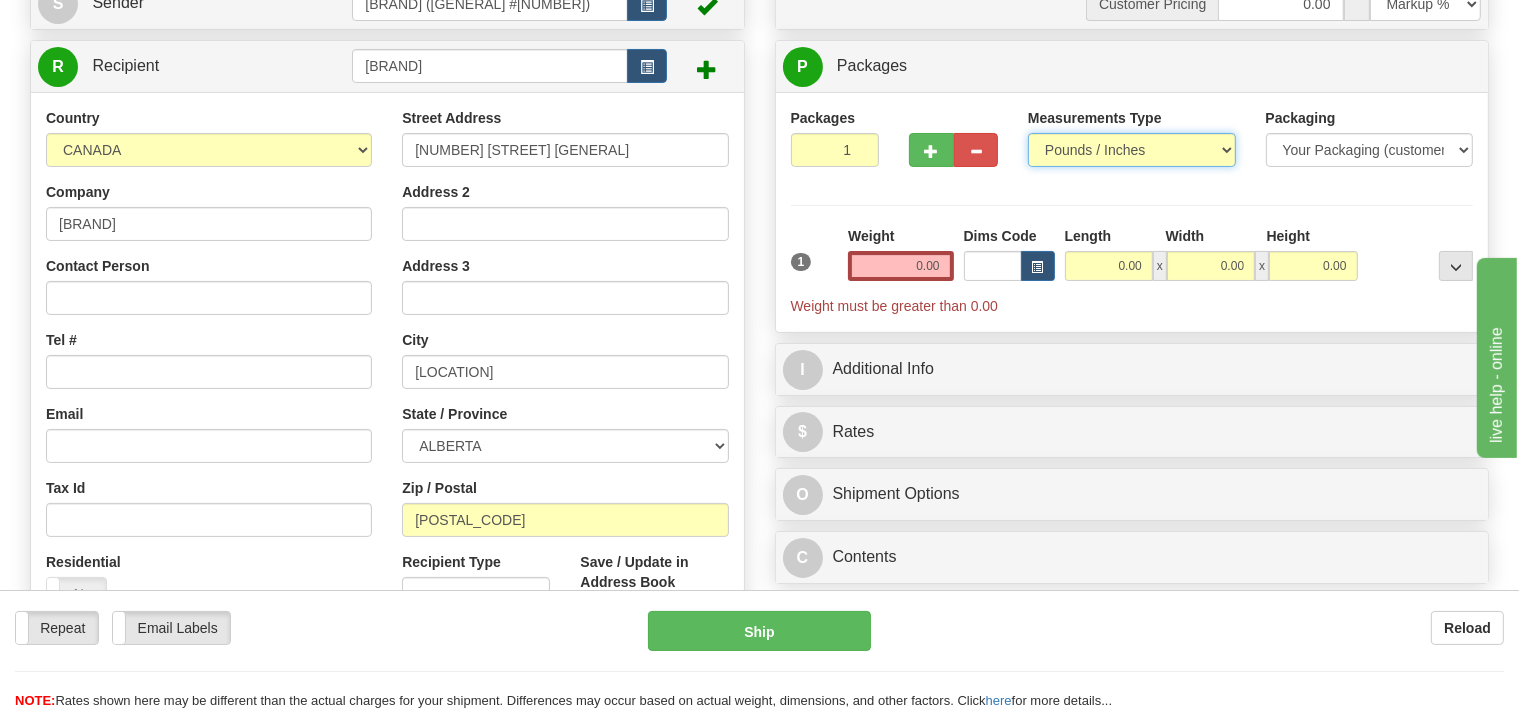 click on "Pounds / Inches" at bounding box center [0, 0] 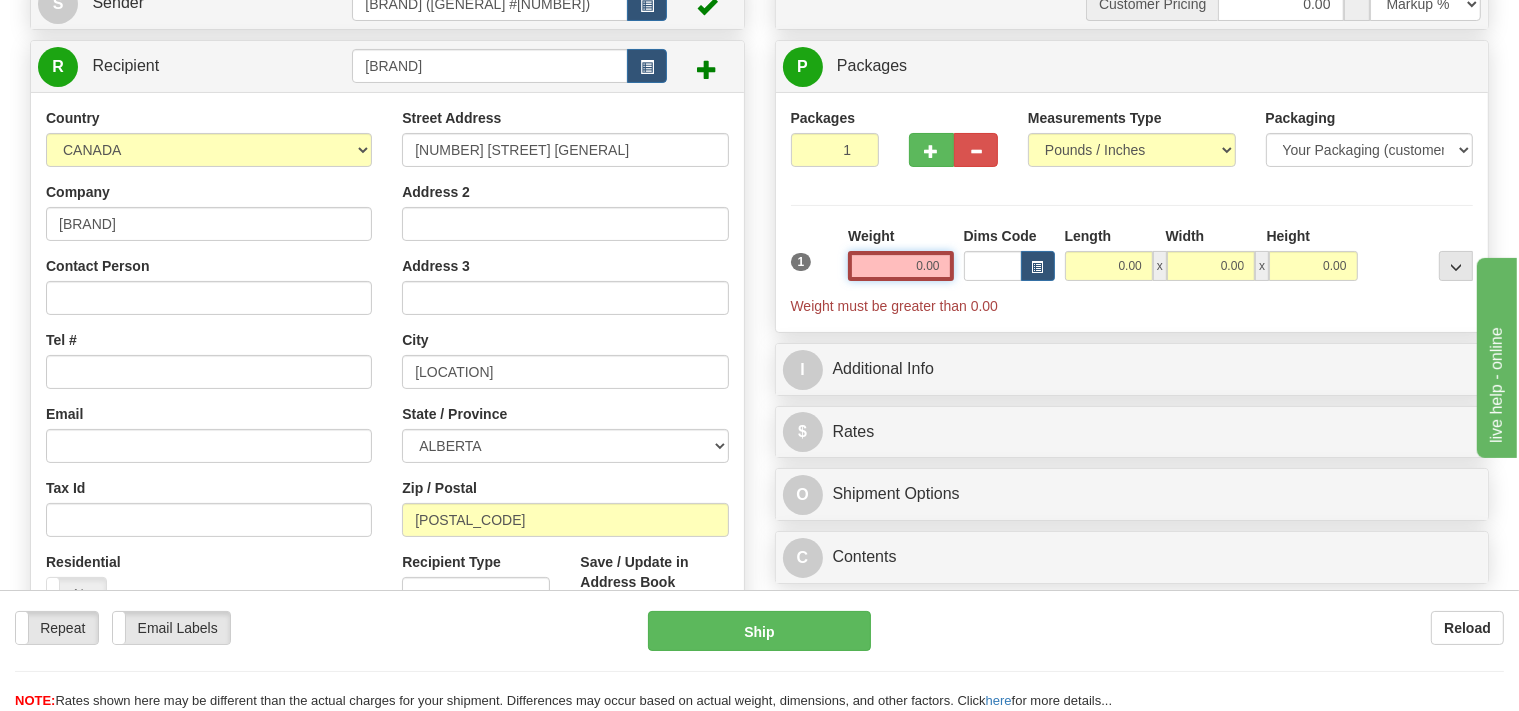 click on "0.00" at bounding box center (900, 266) 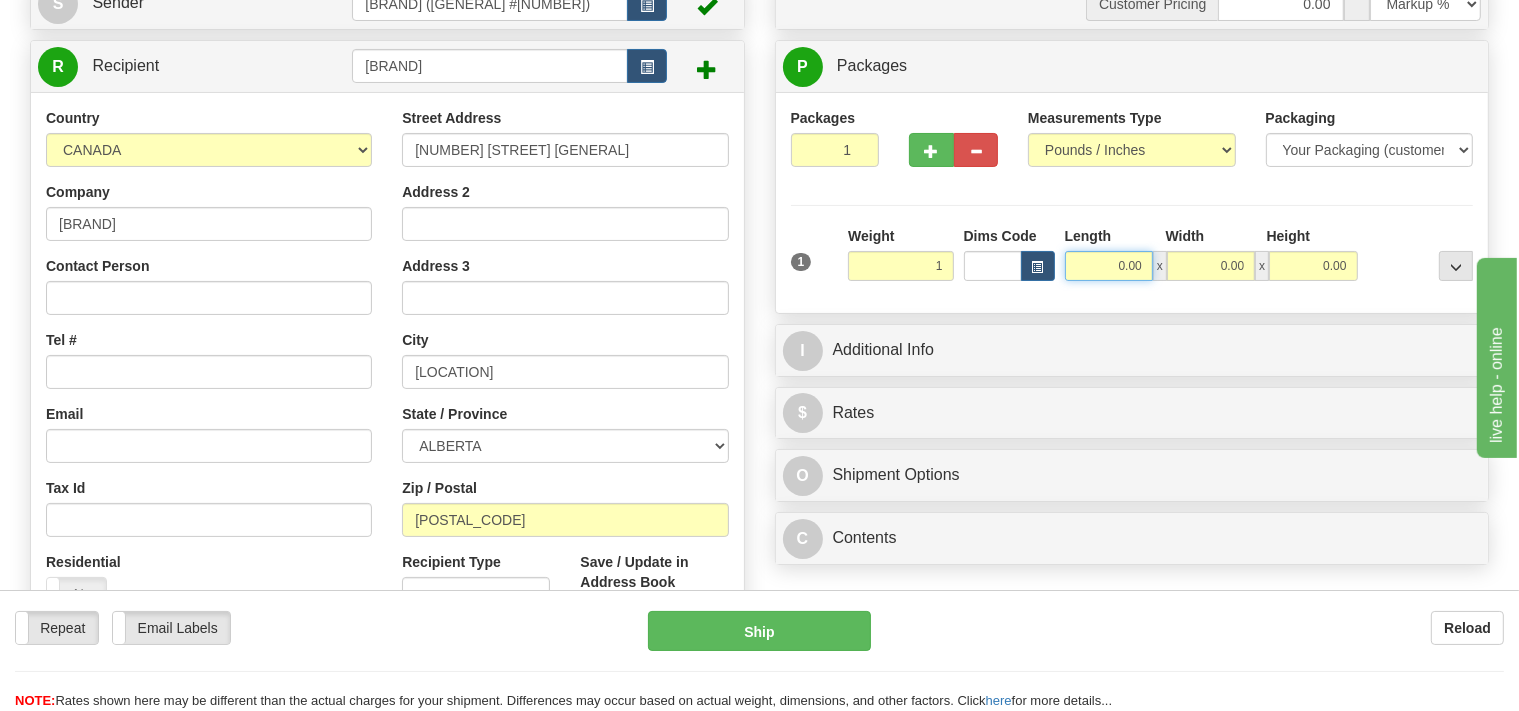 type on "1.00" 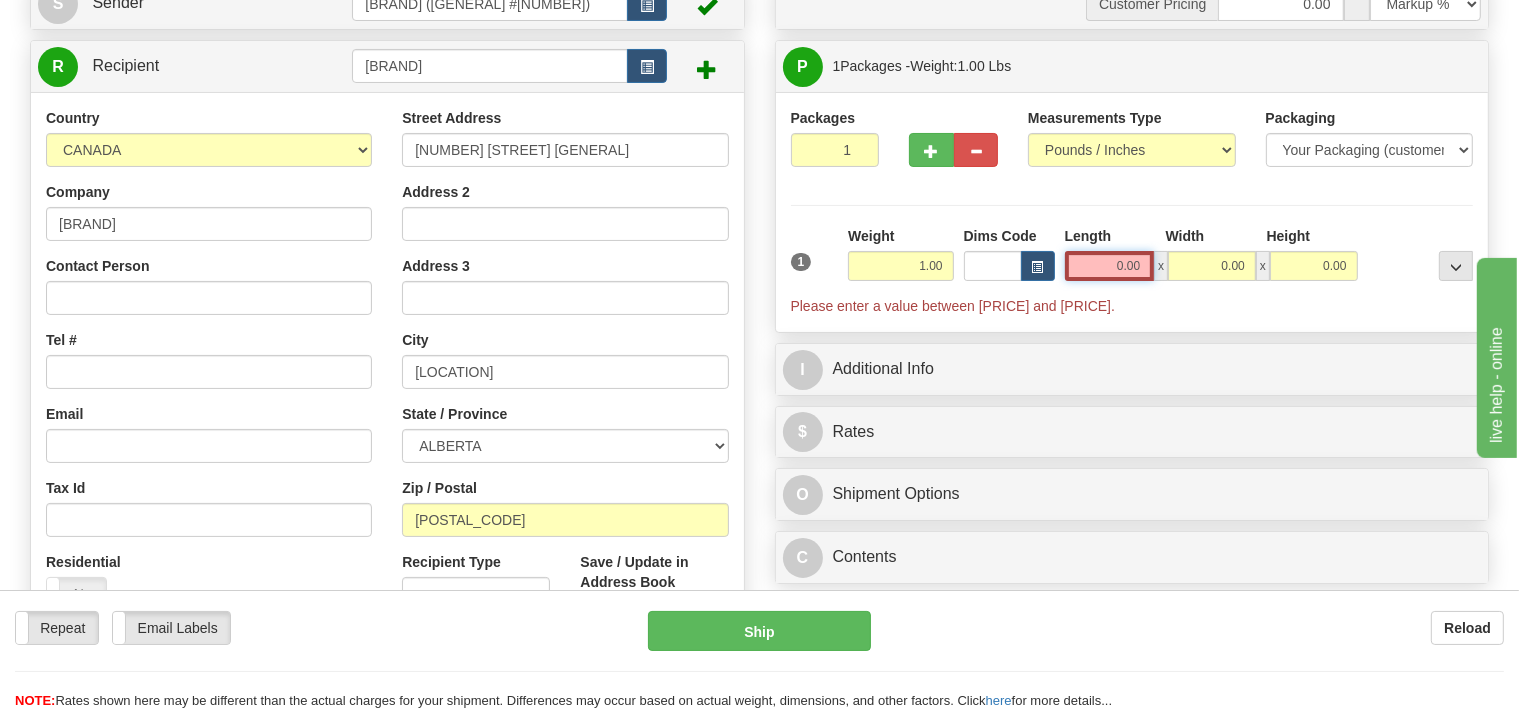 click on "0.00" at bounding box center [1110, 266] 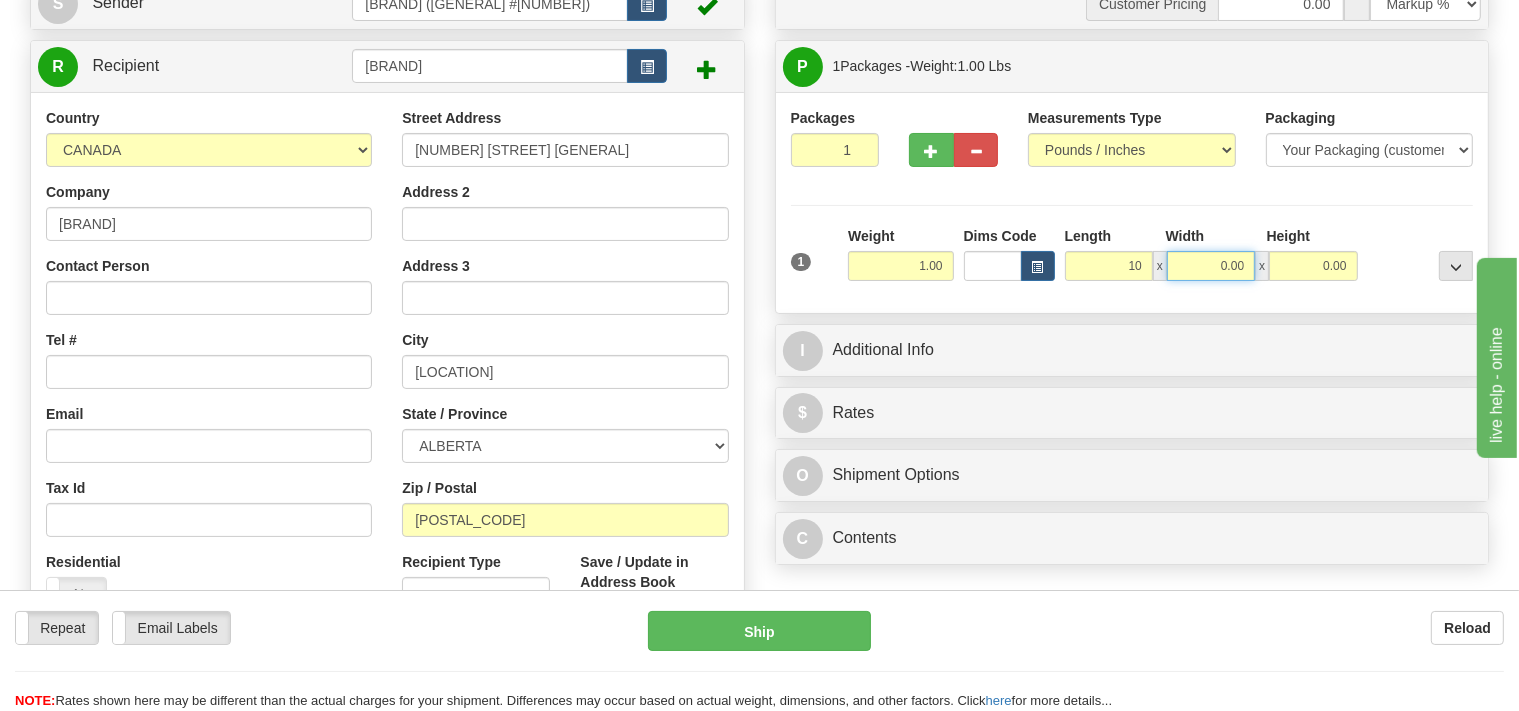 type on "10.00" 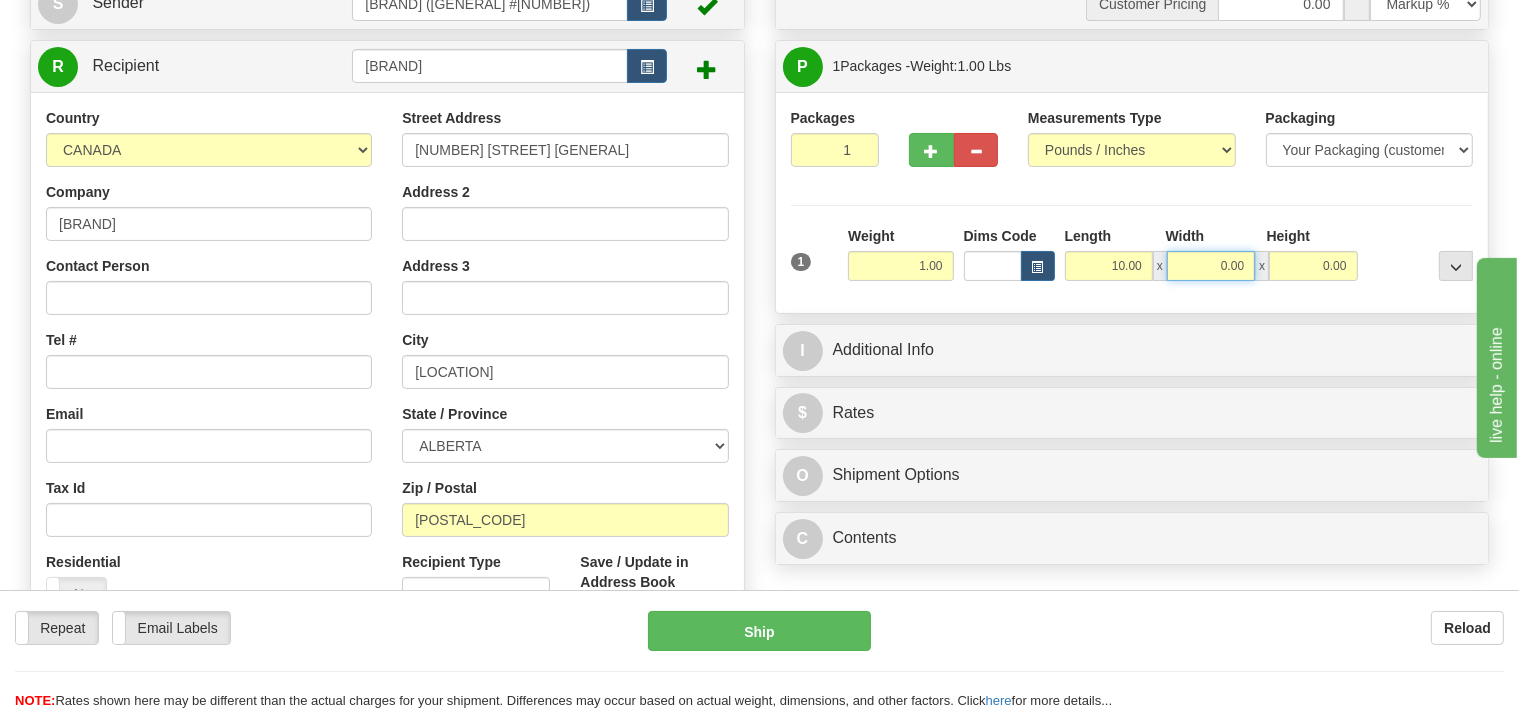 click on "0.00" at bounding box center [1211, 266] 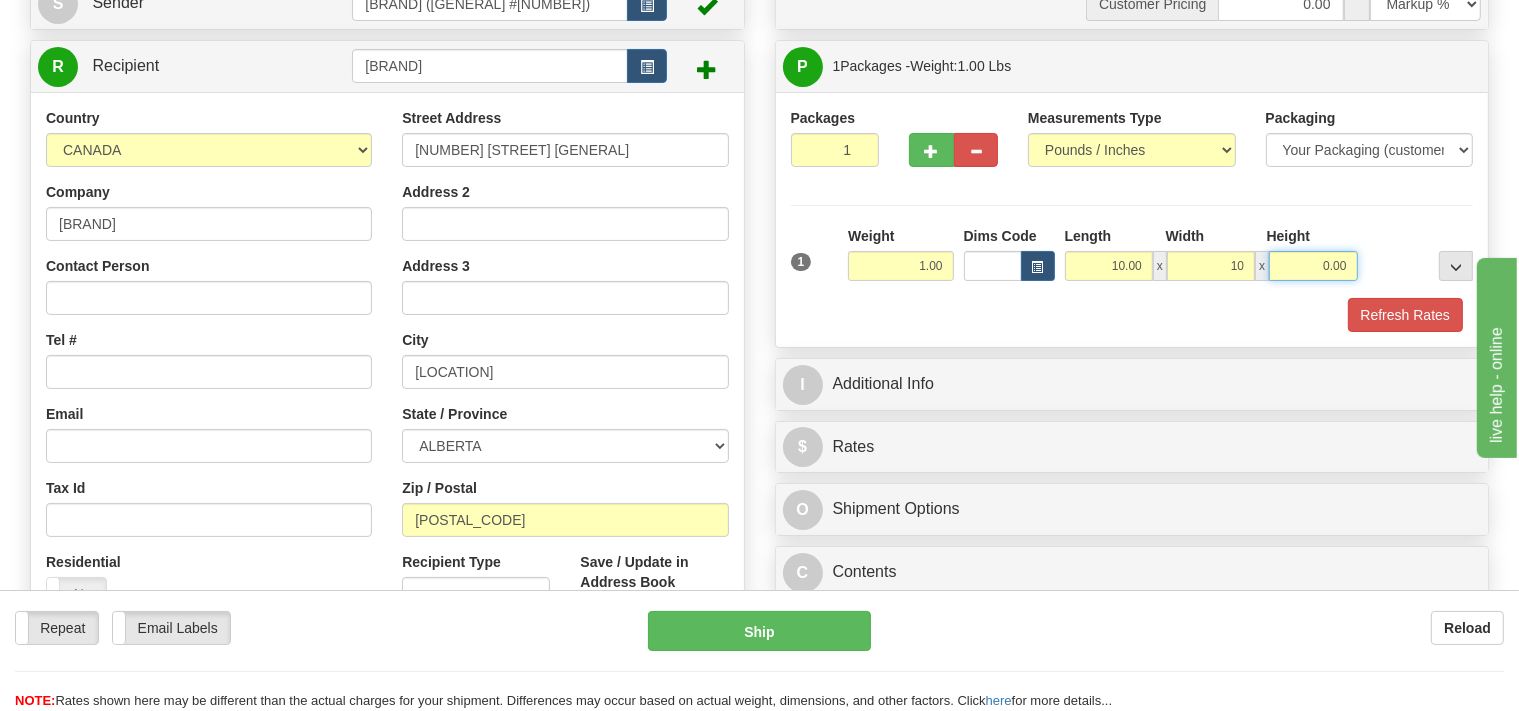type on "10.00" 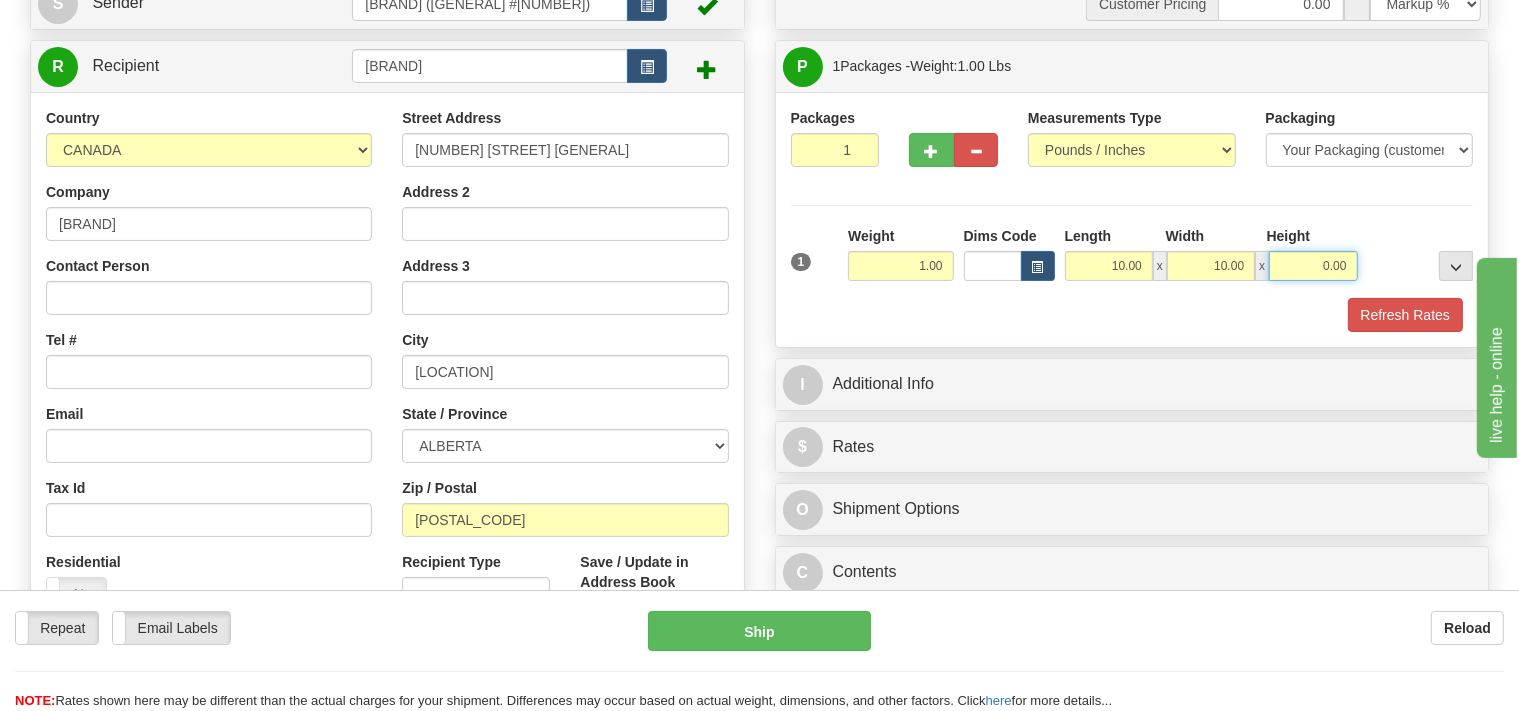 click on "0.00" at bounding box center (1313, 266) 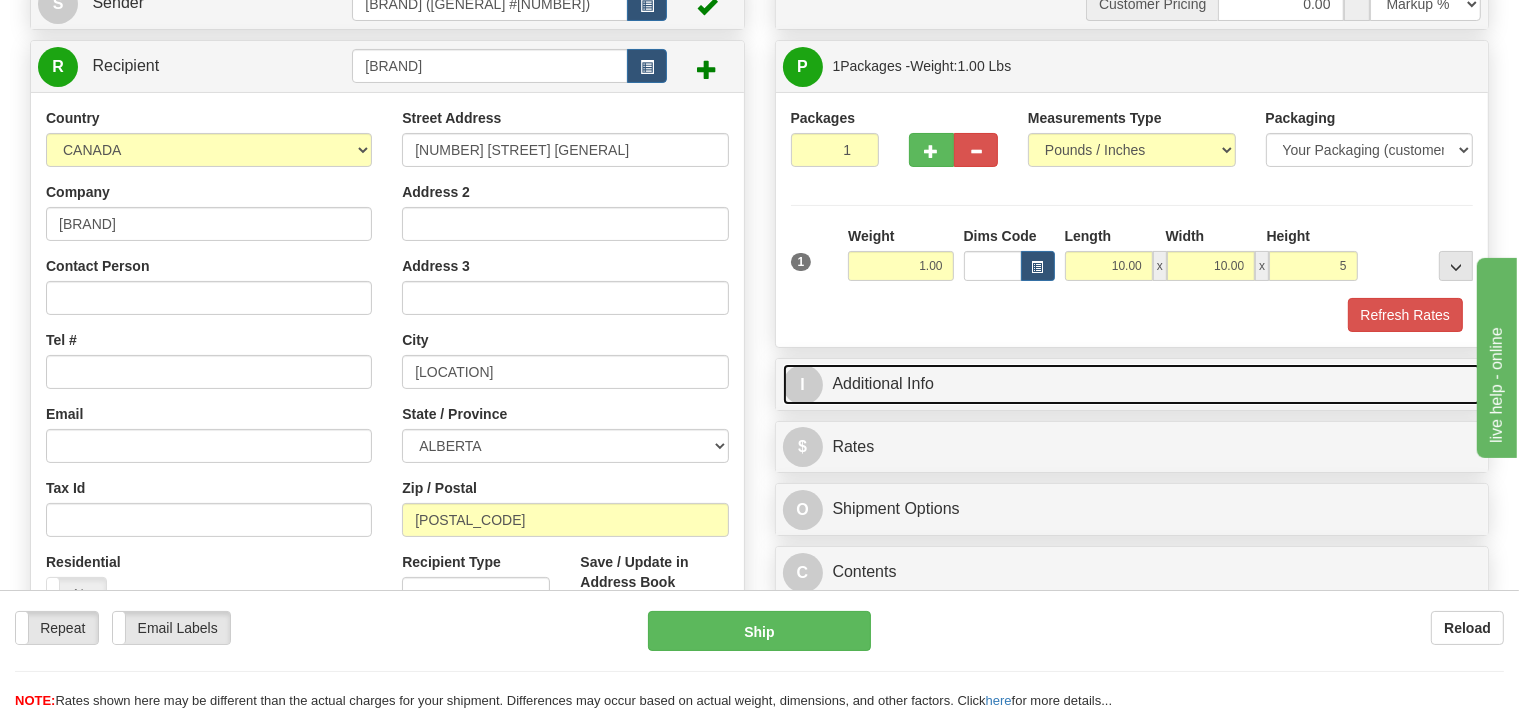 type on "5.00" 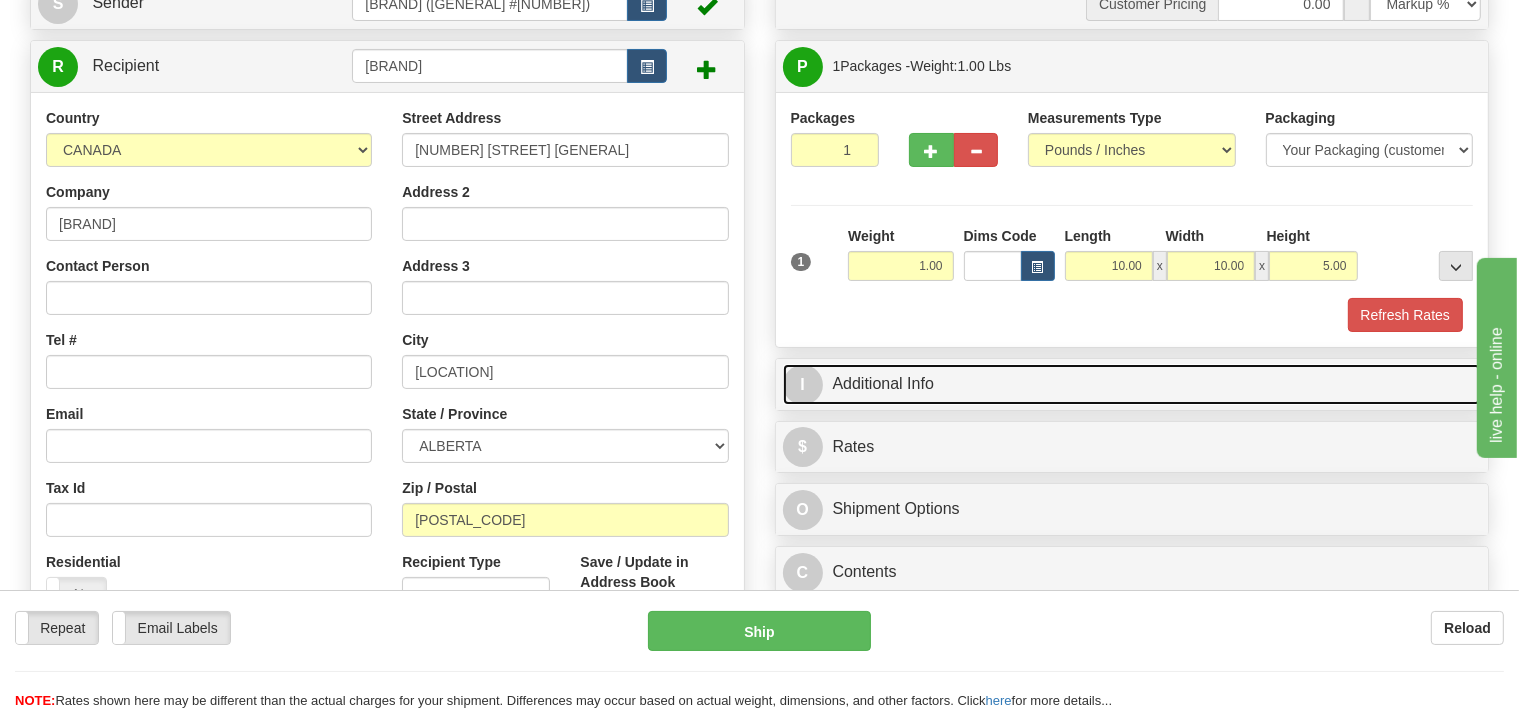 click on "I Additional Info" at bounding box center (1132, 384) 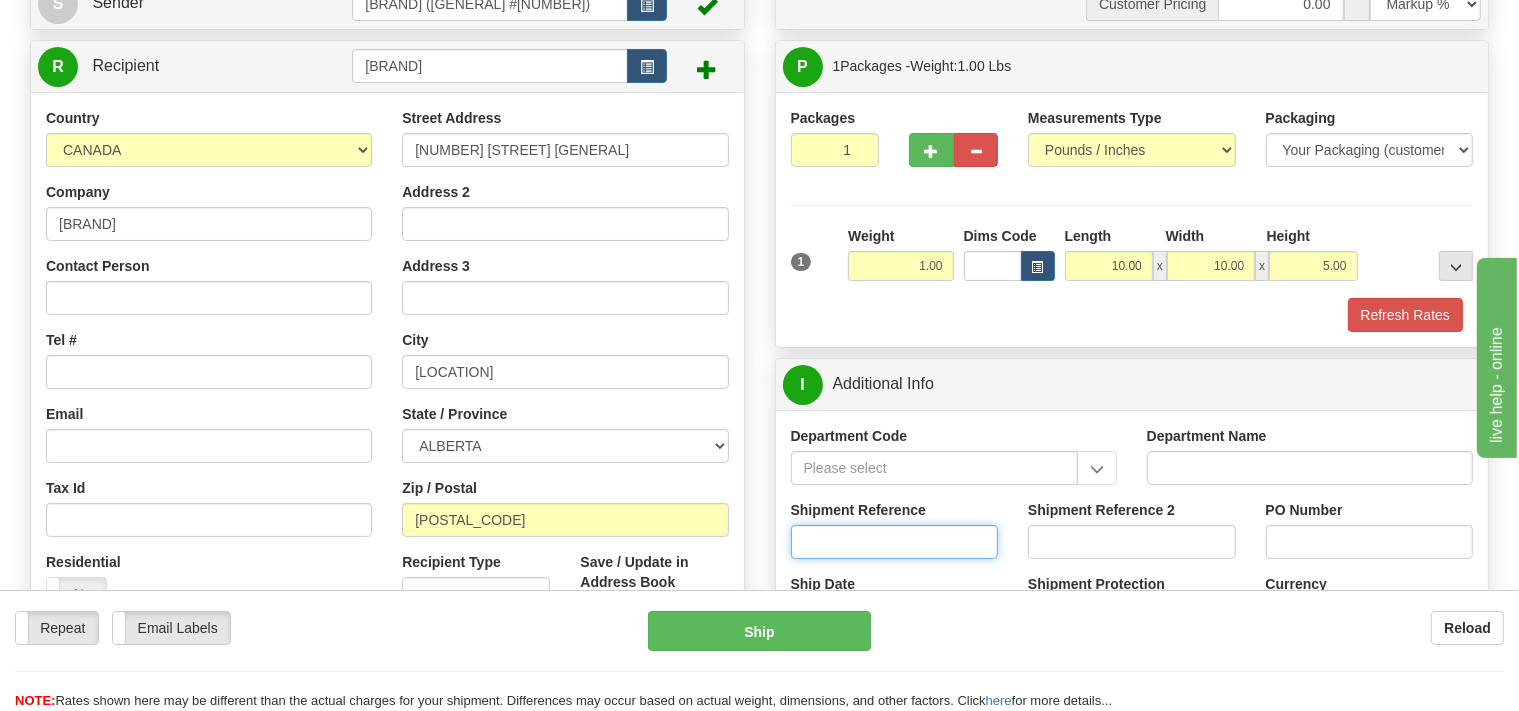 click on "Shipment Reference" at bounding box center (895, 542) 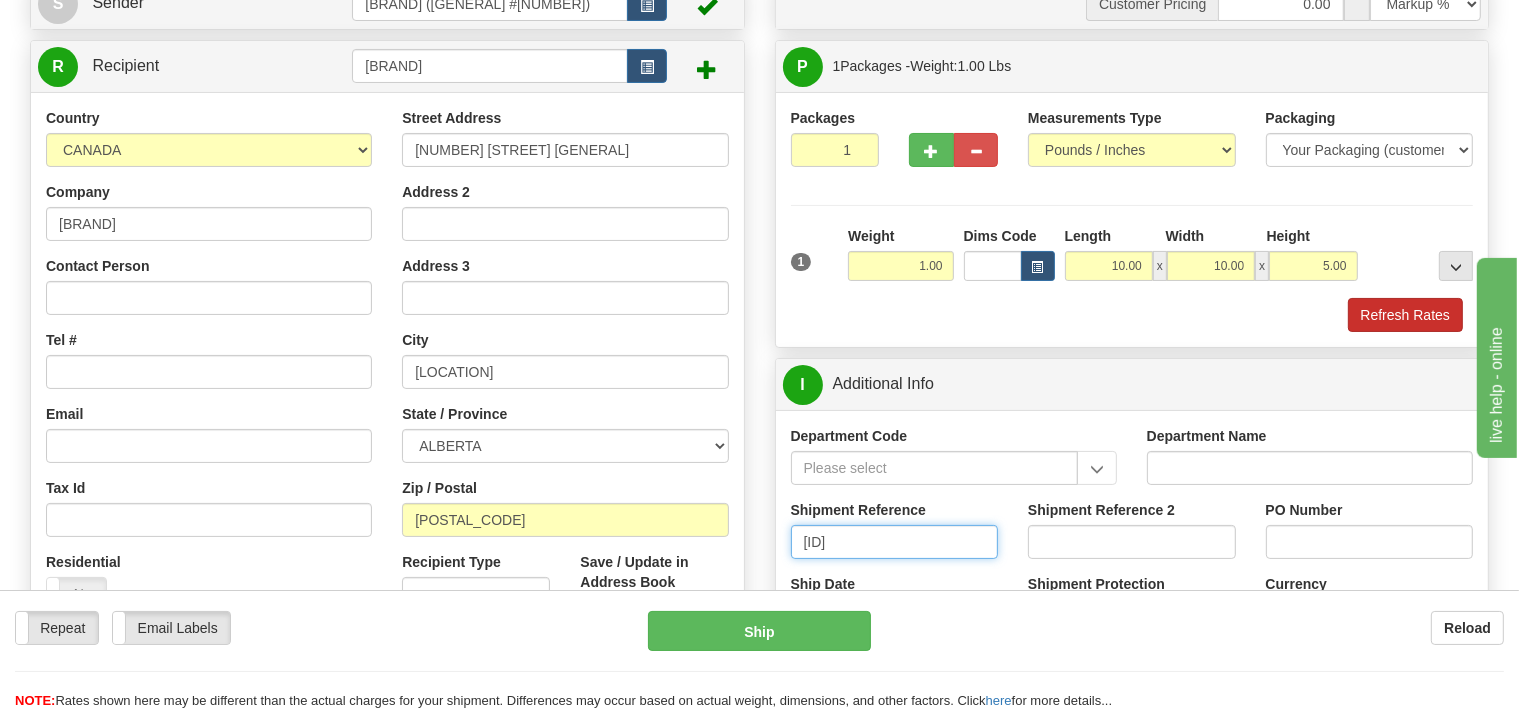 type on "[ID]" 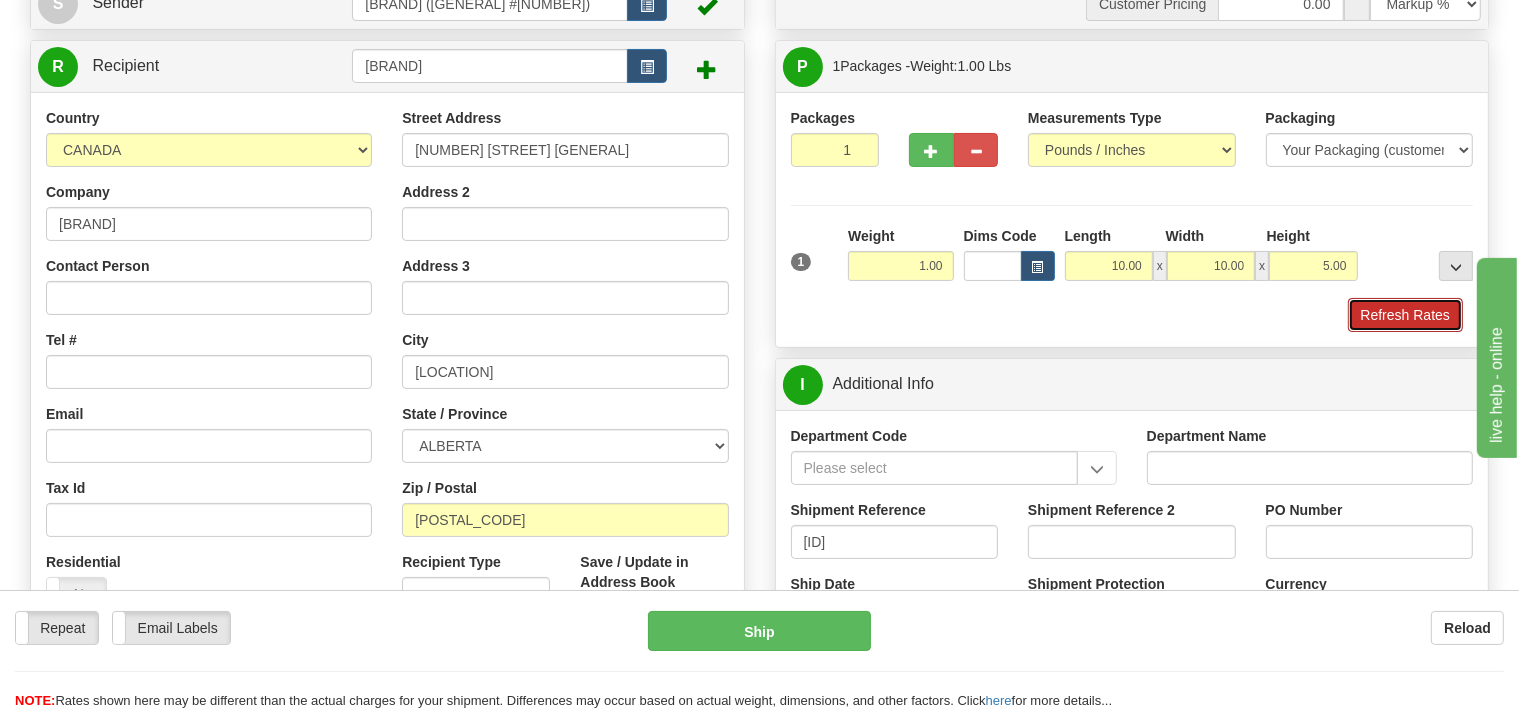 click on "Refresh Rates" at bounding box center (1405, 315) 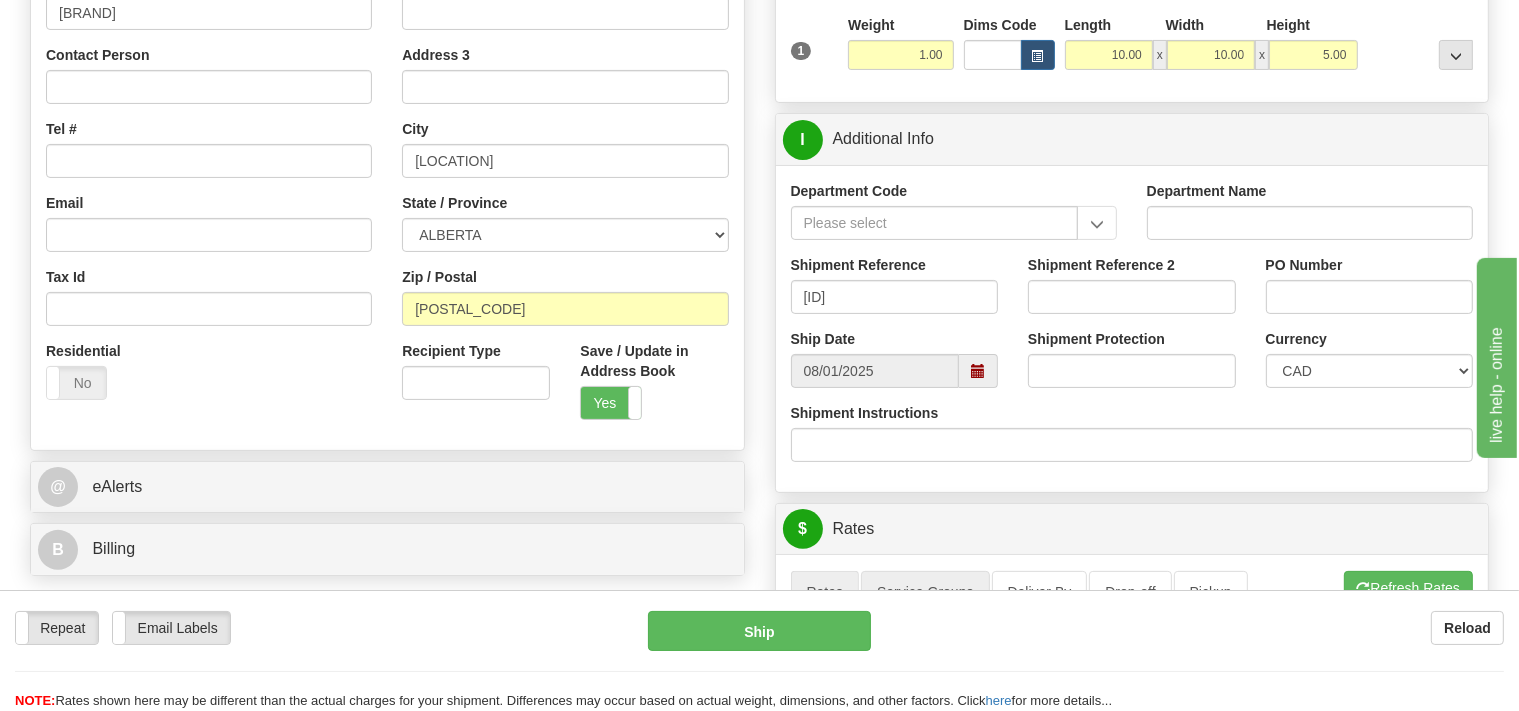 scroll, scrollTop: 633, scrollLeft: 0, axis: vertical 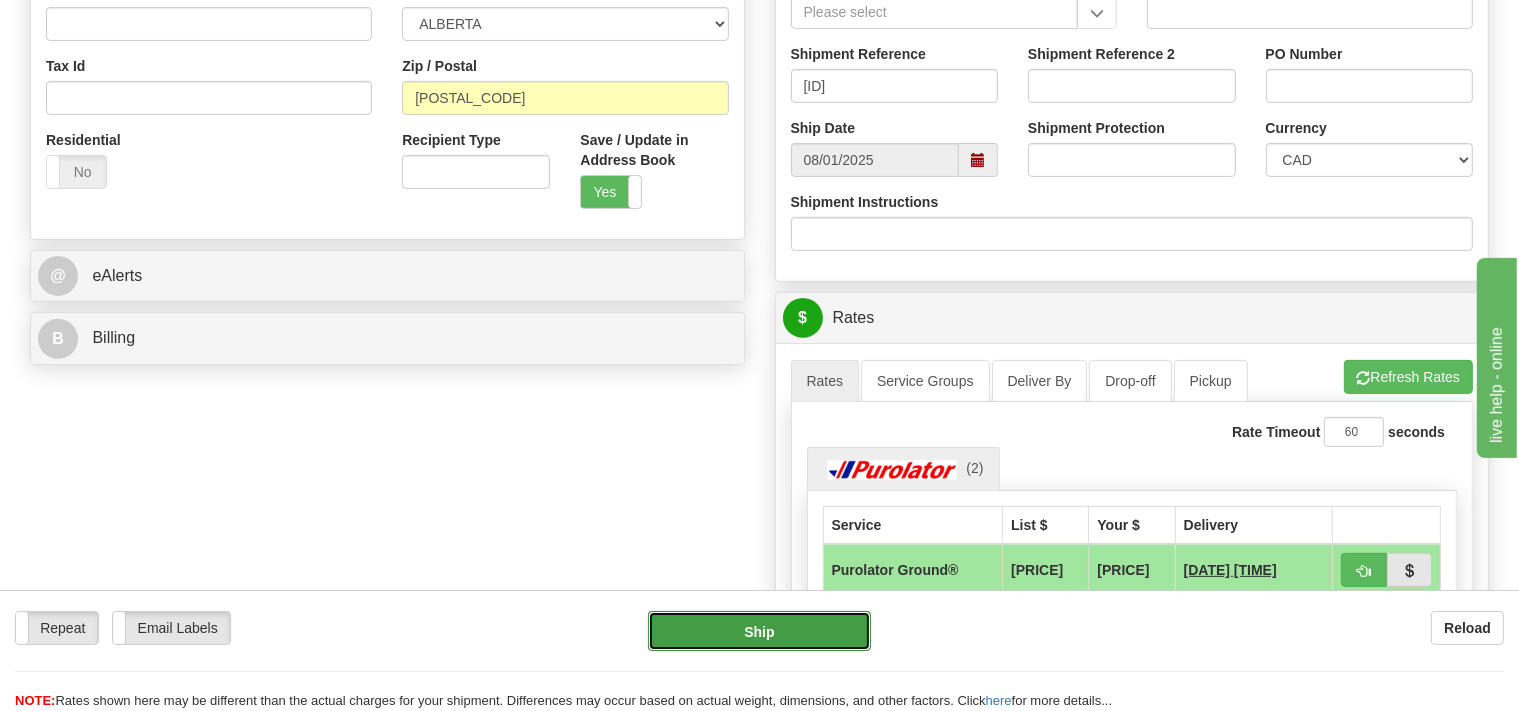 click on "Ship" at bounding box center [759, 631] 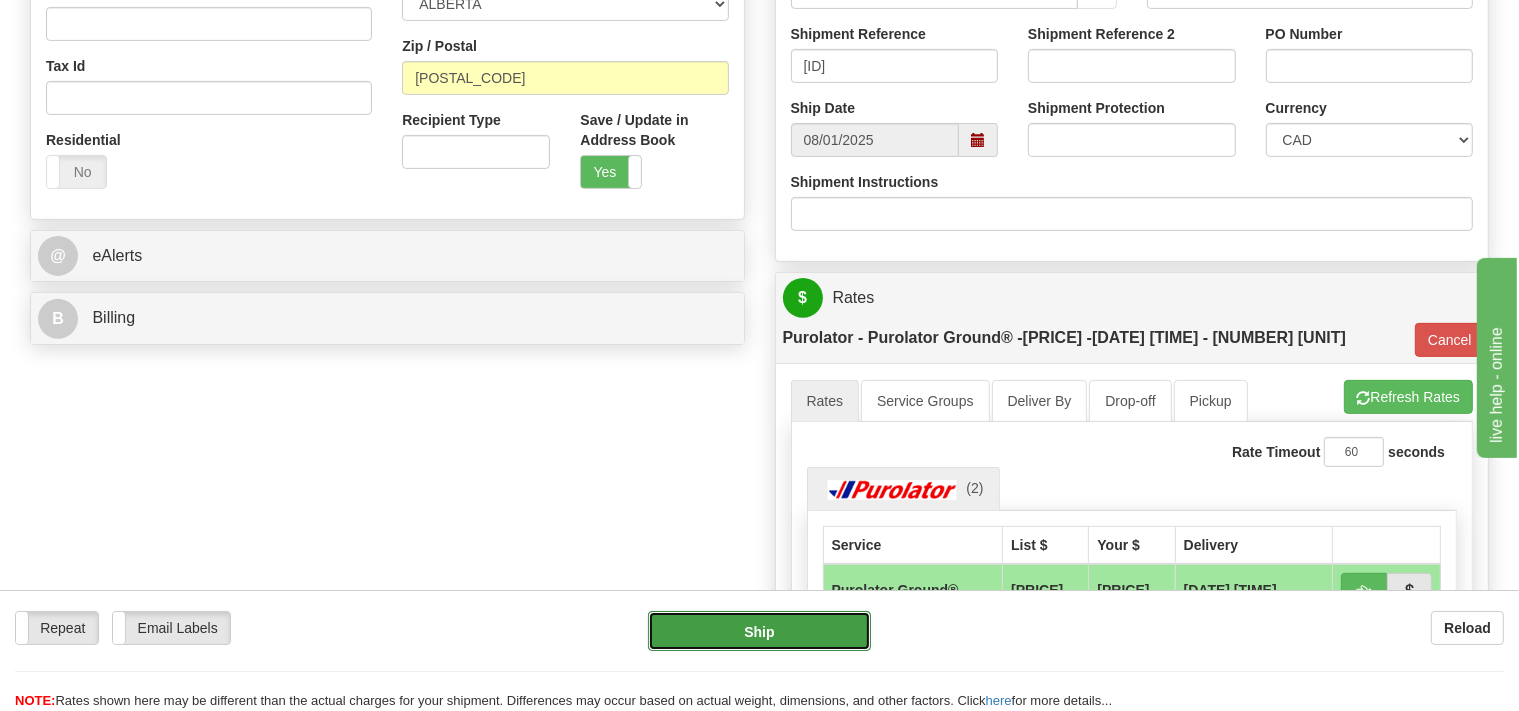 click on "Ship" at bounding box center (759, 631) 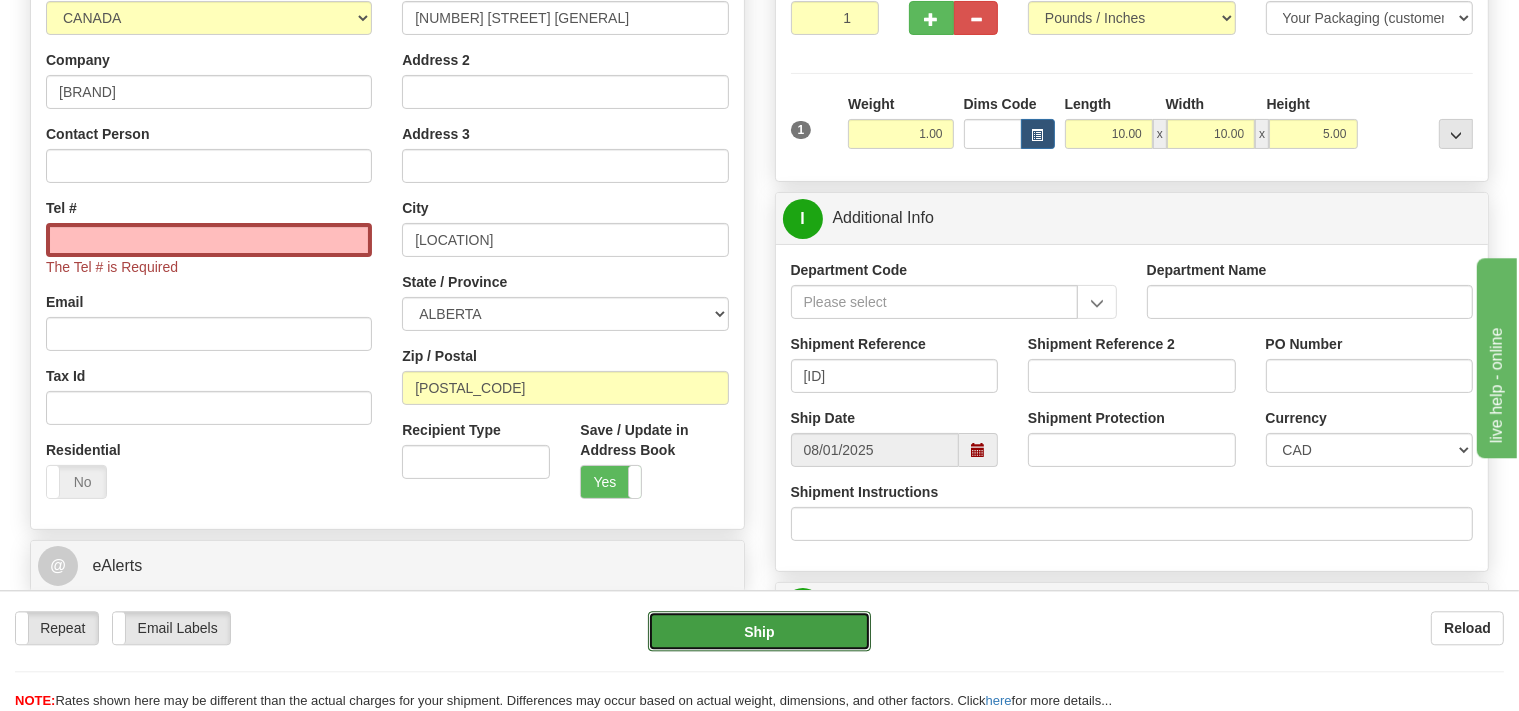 scroll, scrollTop: 336, scrollLeft: 0, axis: vertical 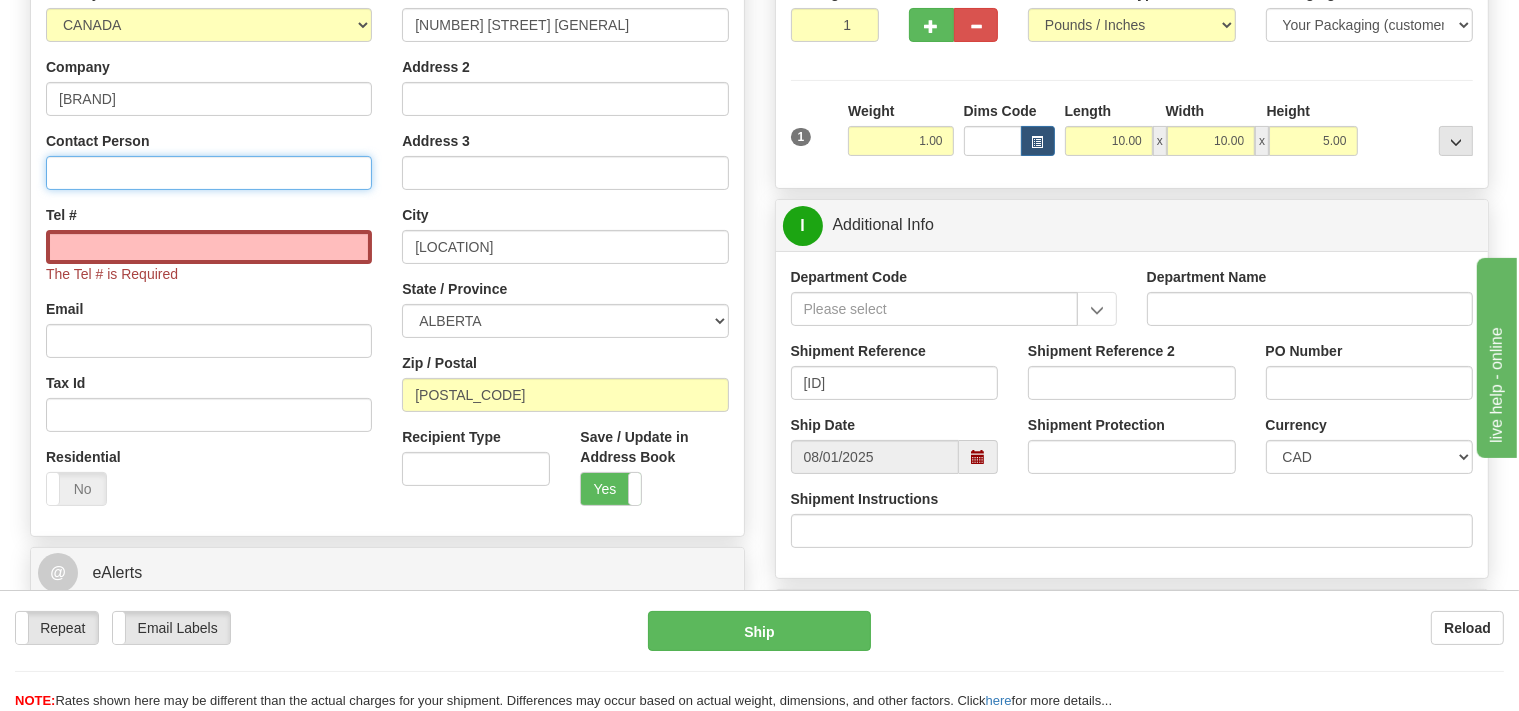 click on "Contact Person" at bounding box center (209, 173) 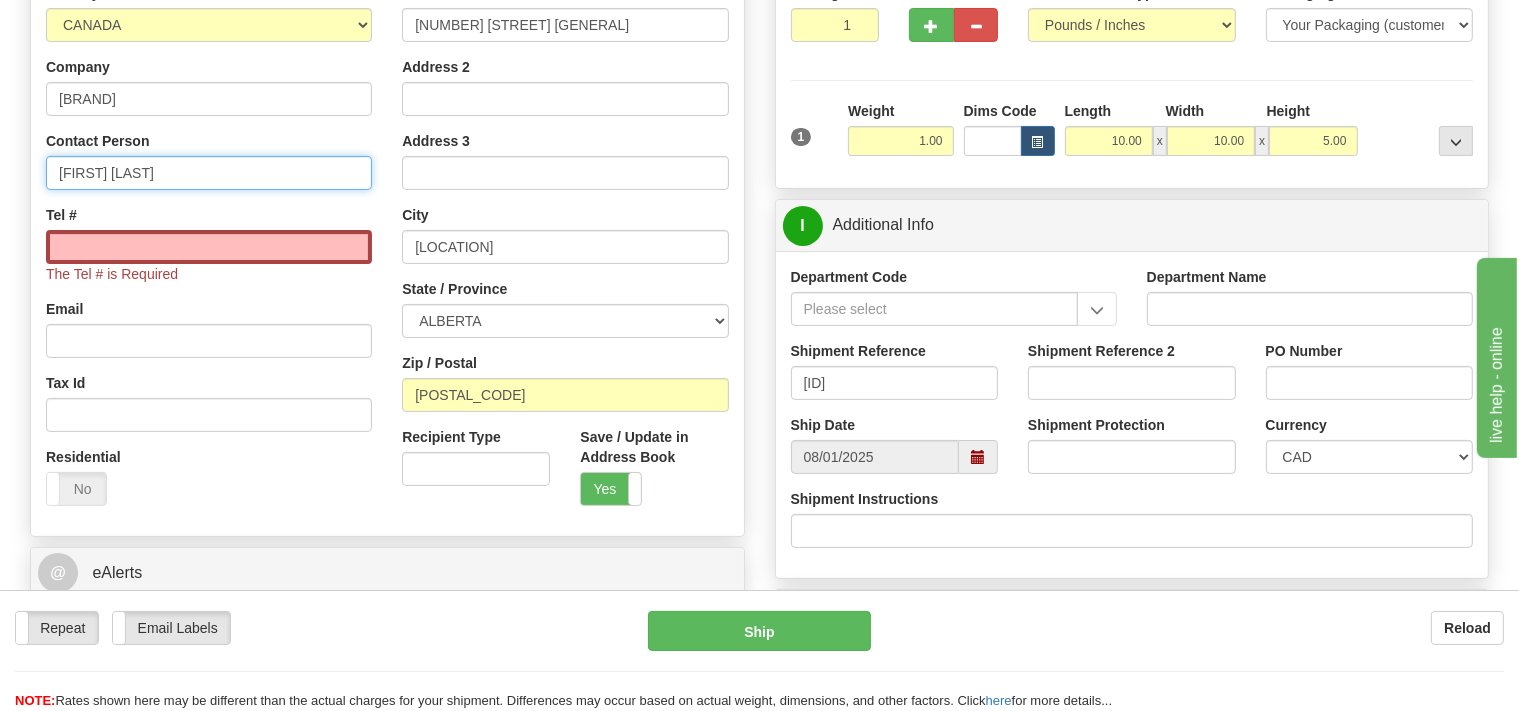 type on "[FIRST] [LAST]" 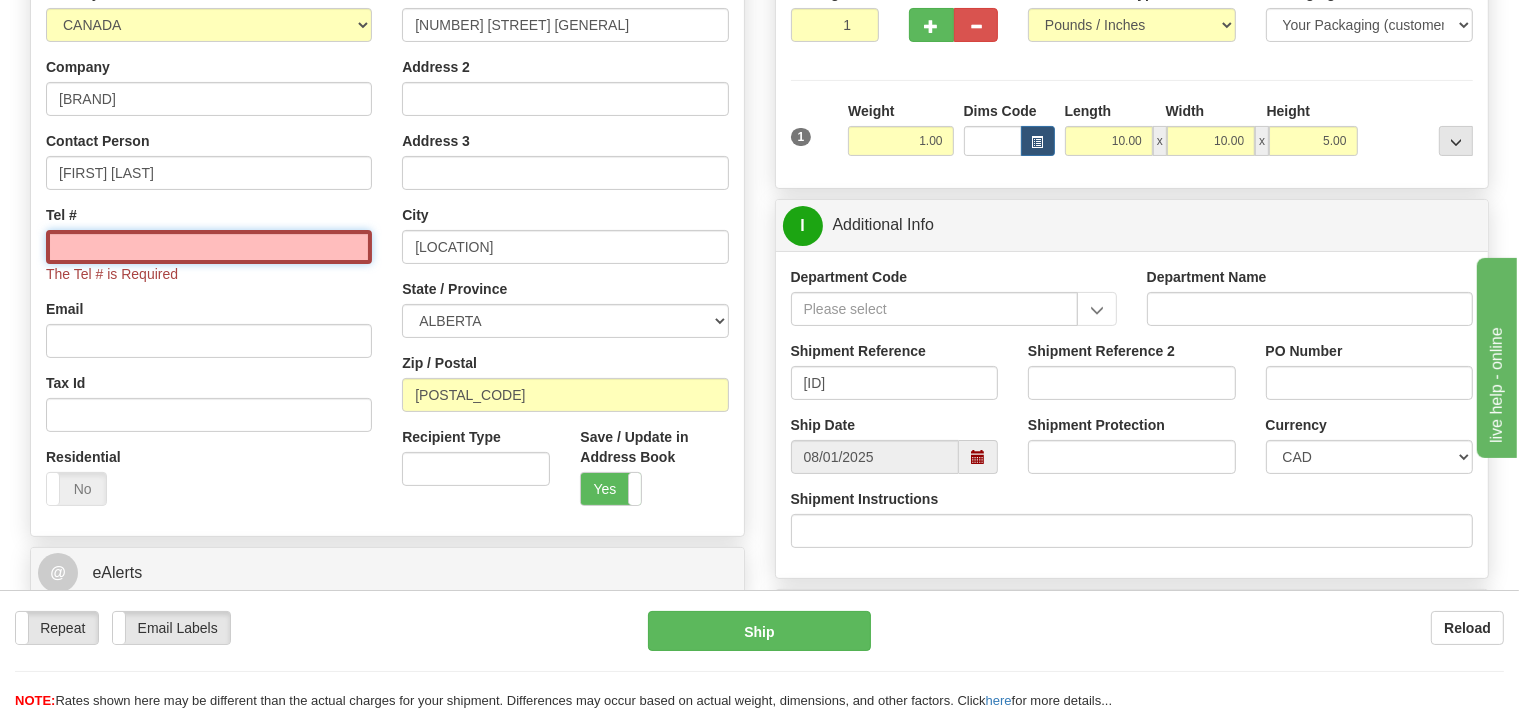click on "Tel #" at bounding box center (209, 247) 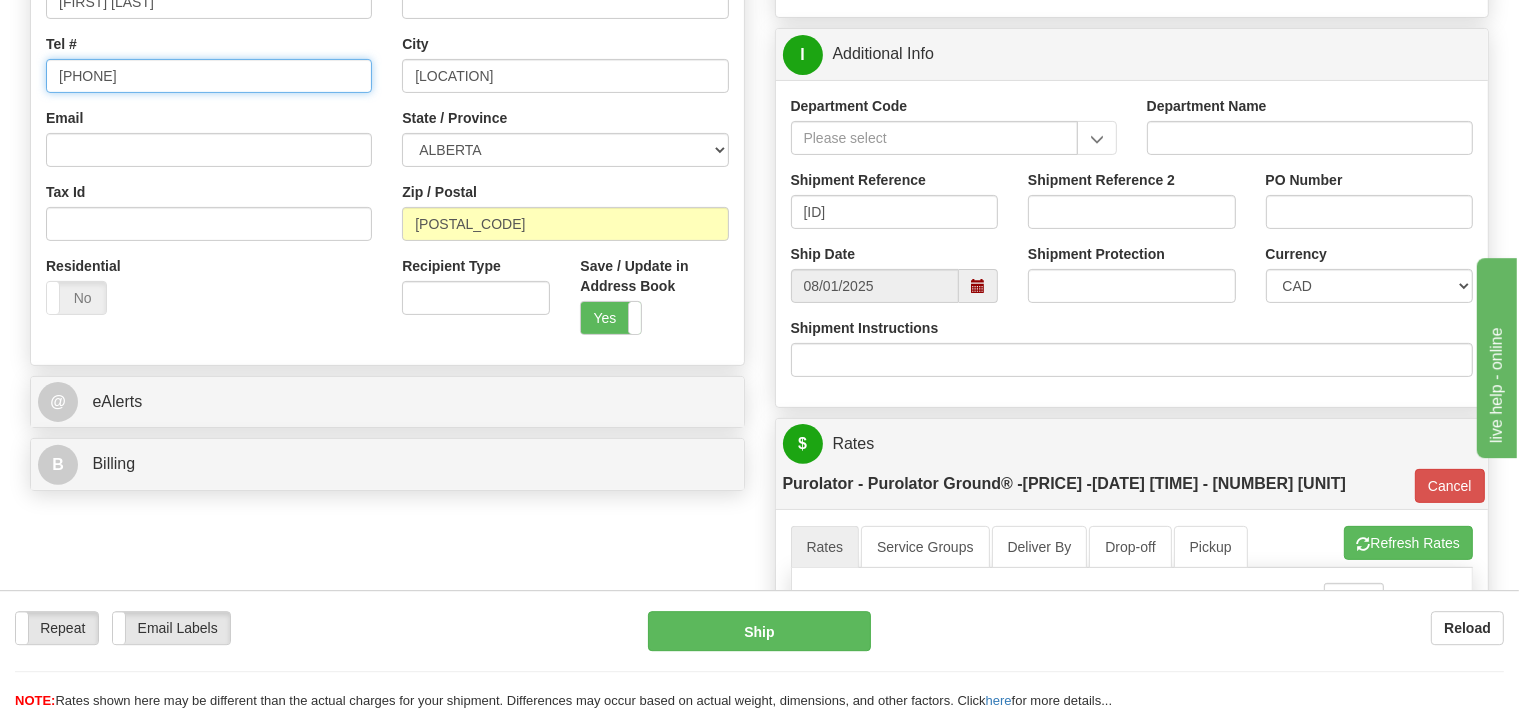 scroll, scrollTop: 548, scrollLeft: 0, axis: vertical 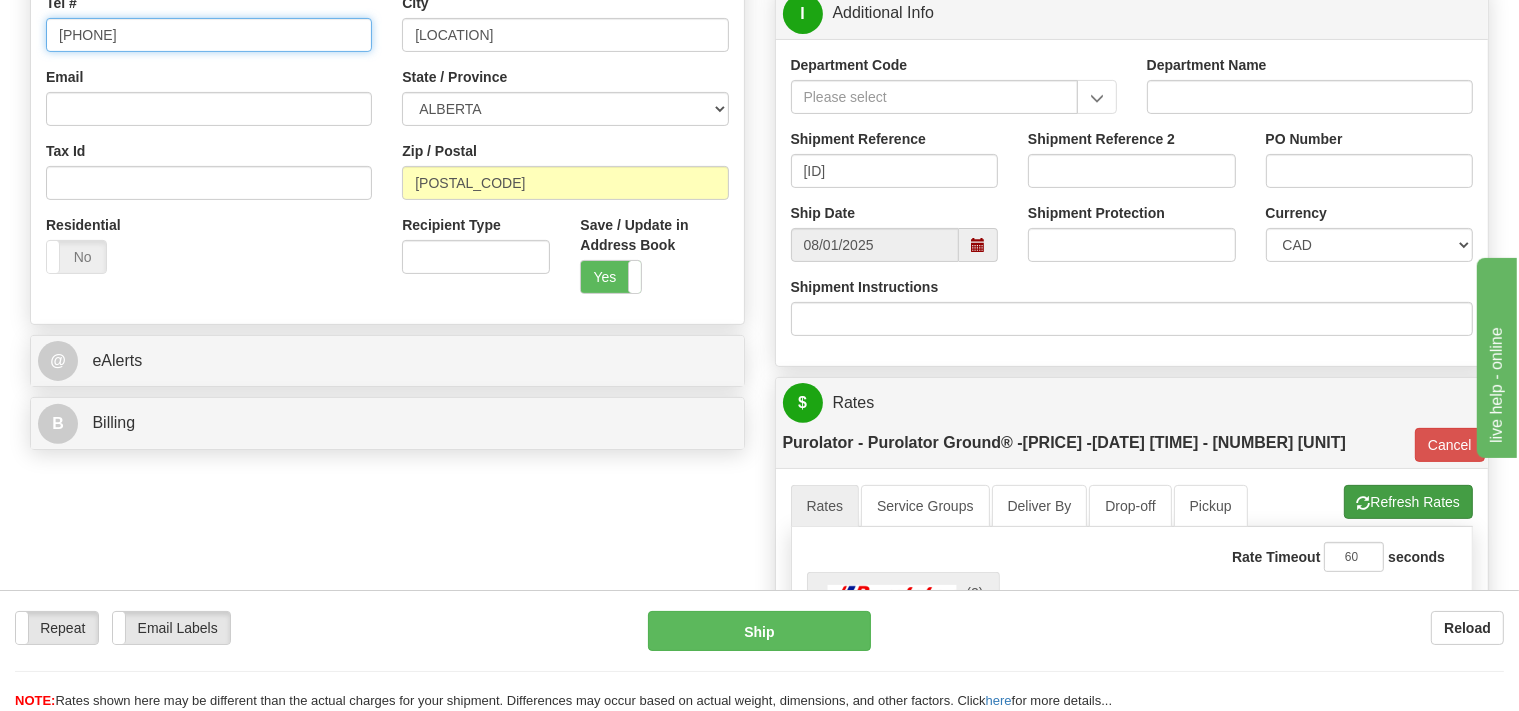 type on "[PHONE]" 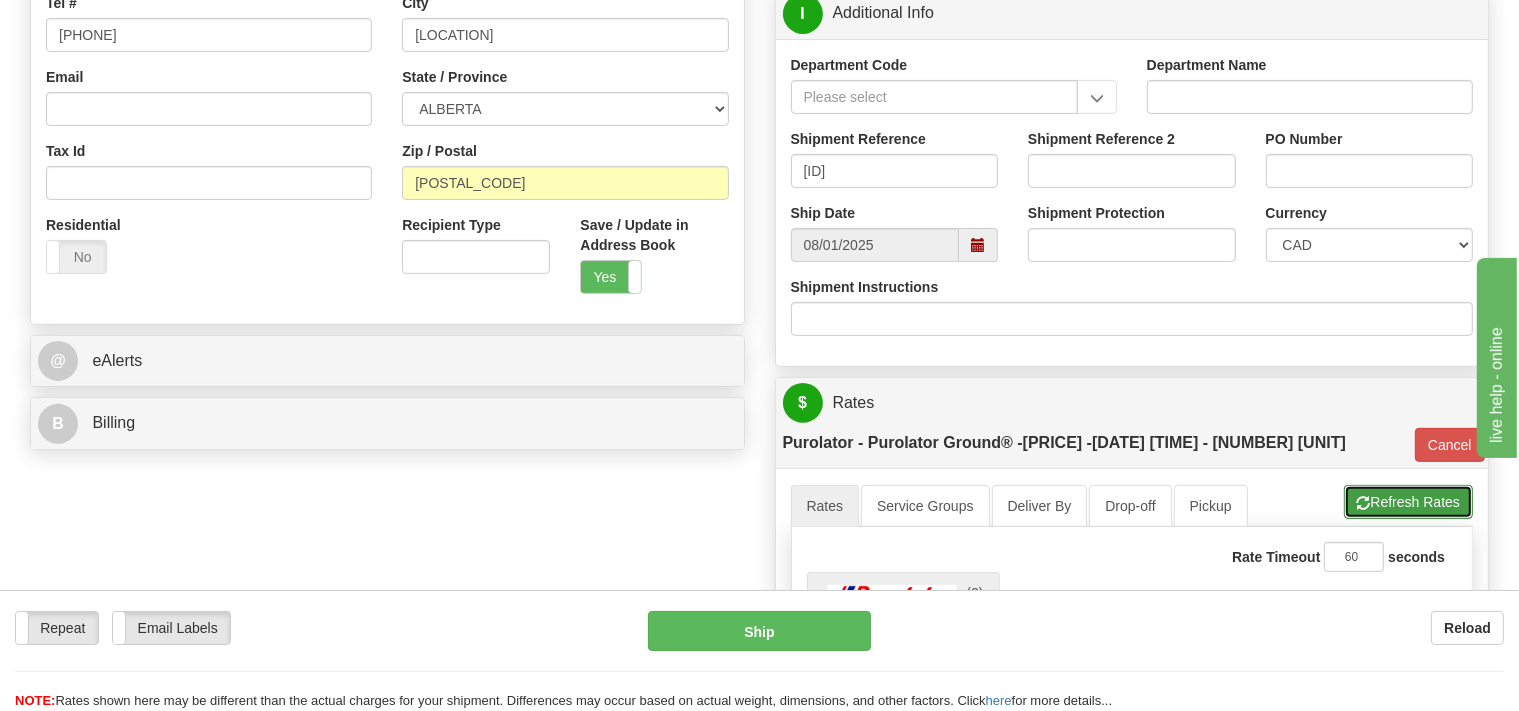 click at bounding box center [1364, 503] 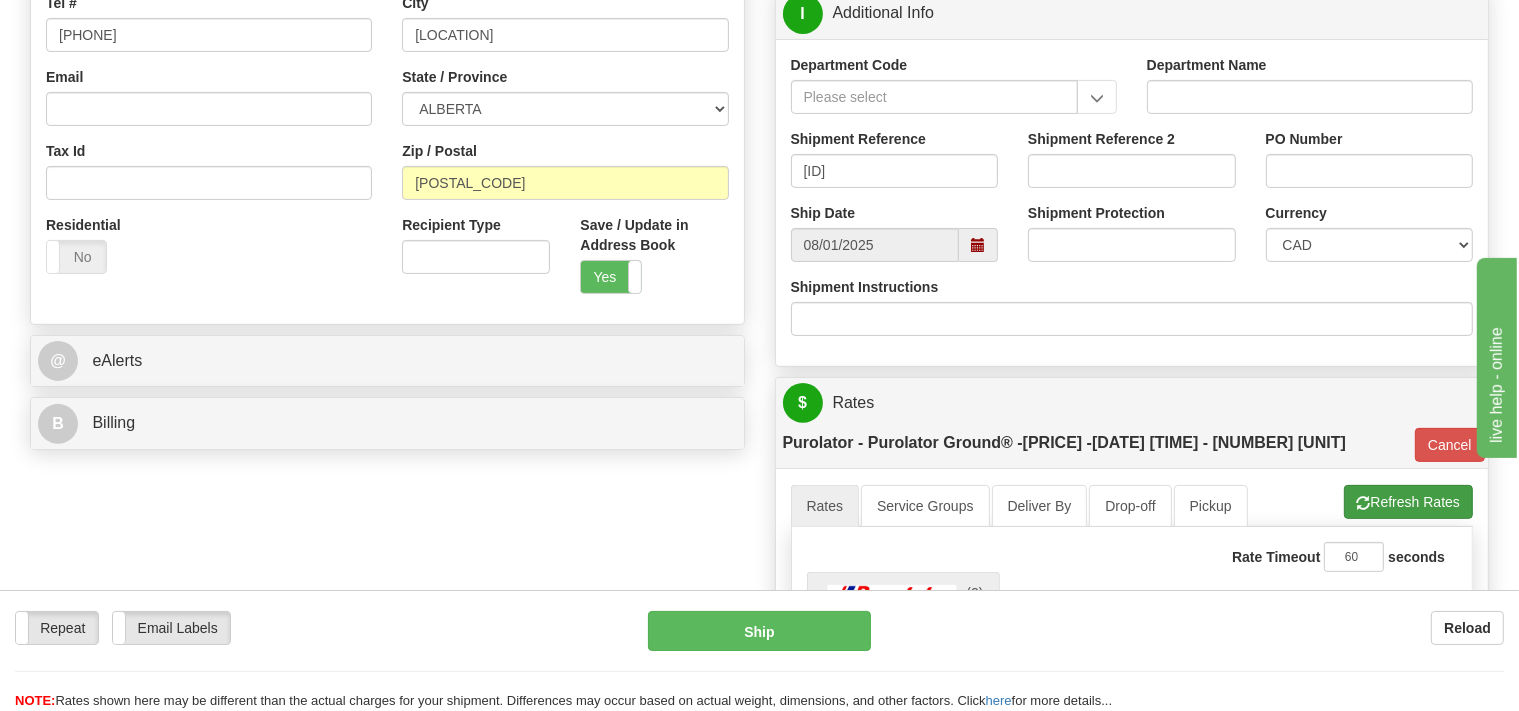 type on "260" 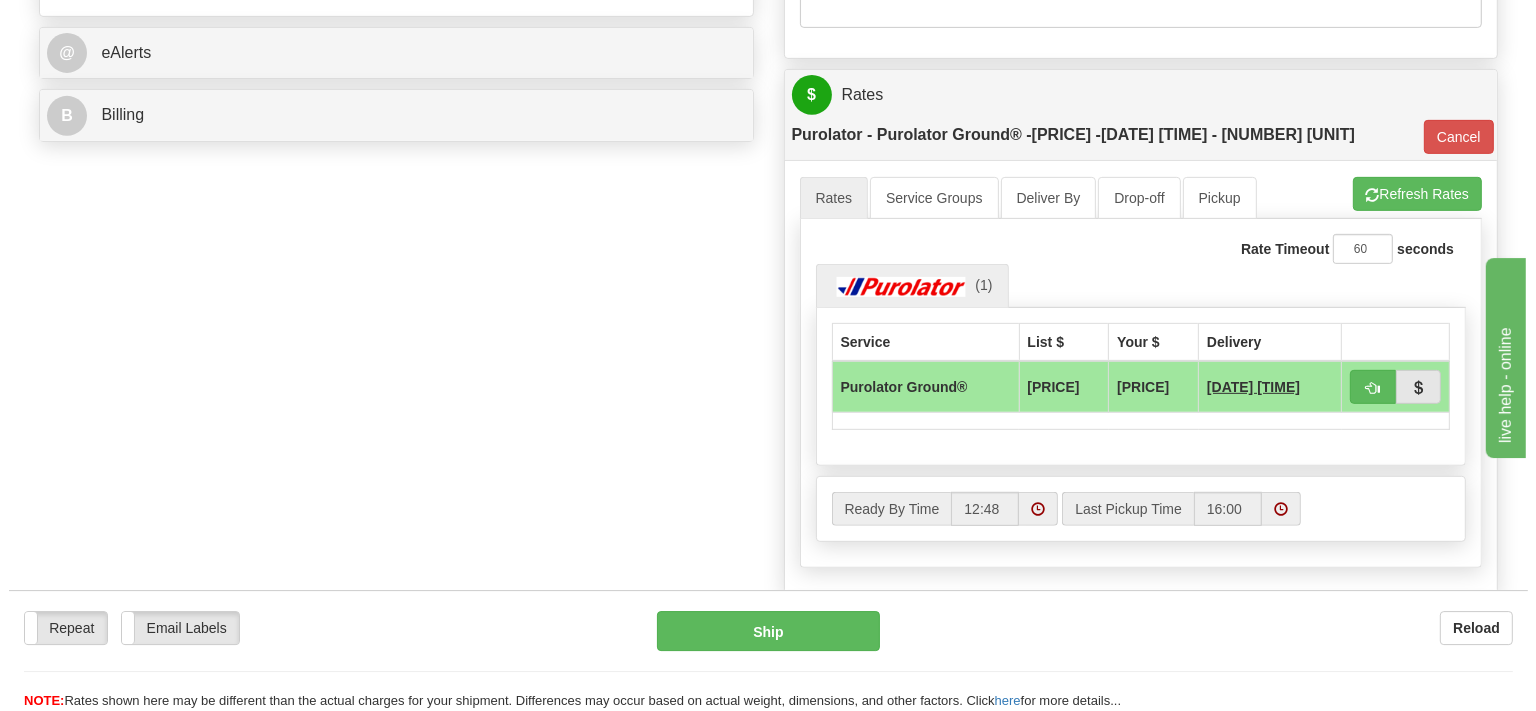 scroll, scrollTop: 864, scrollLeft: 0, axis: vertical 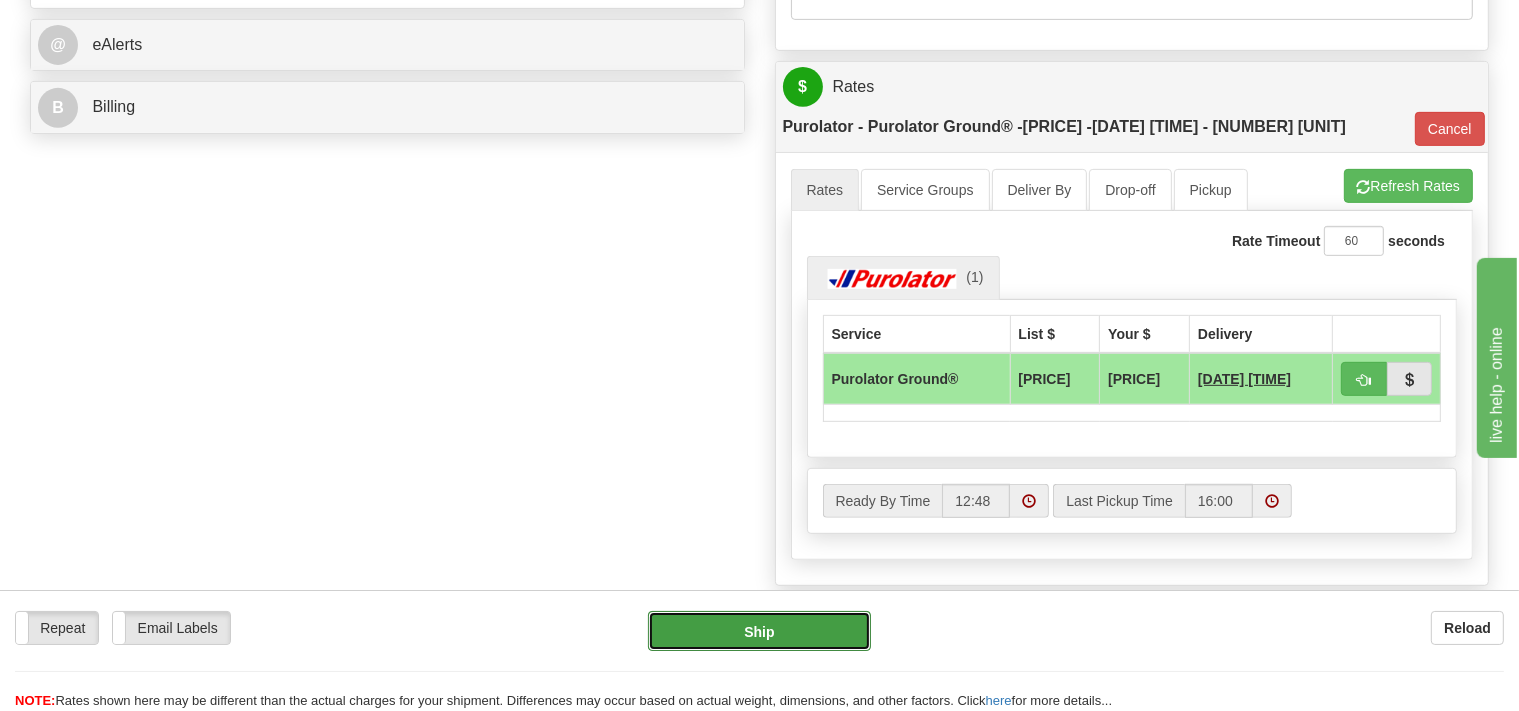 click on "Ship" at bounding box center [759, 631] 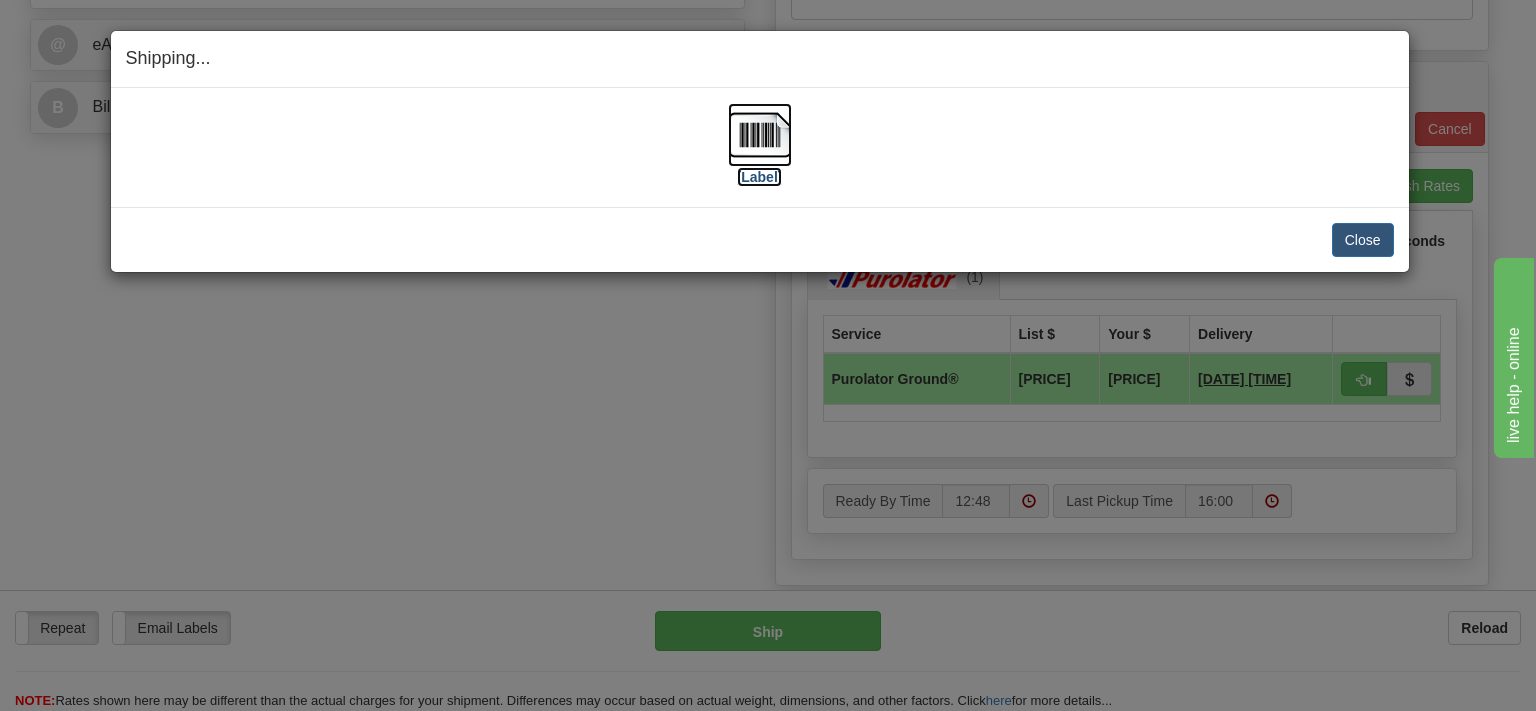 click at bounding box center [760, 135] 